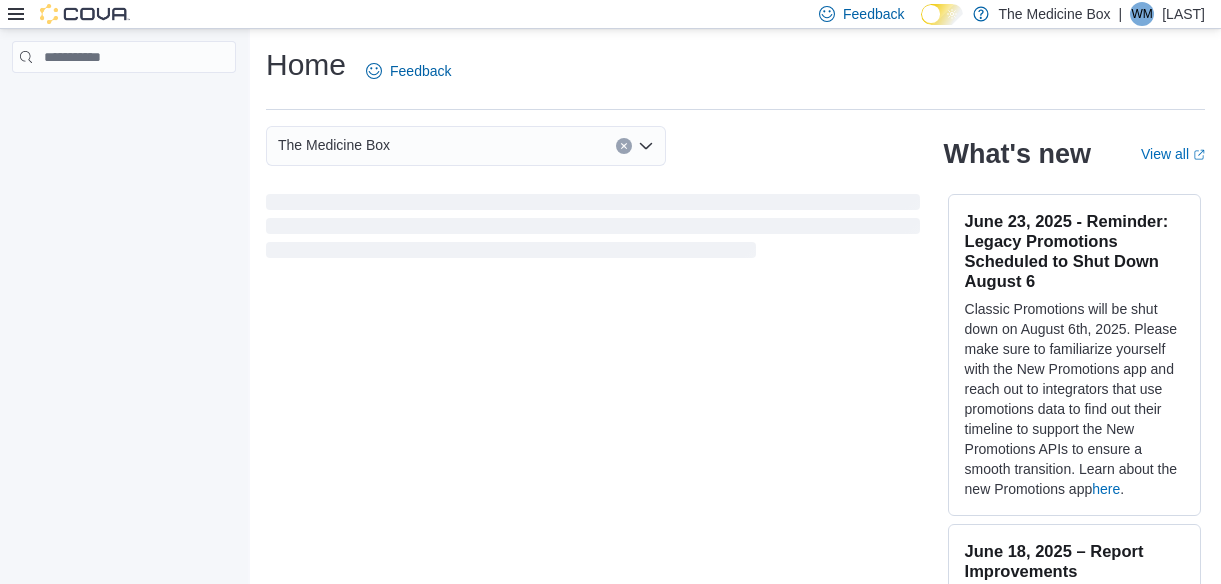 scroll, scrollTop: 0, scrollLeft: 0, axis: both 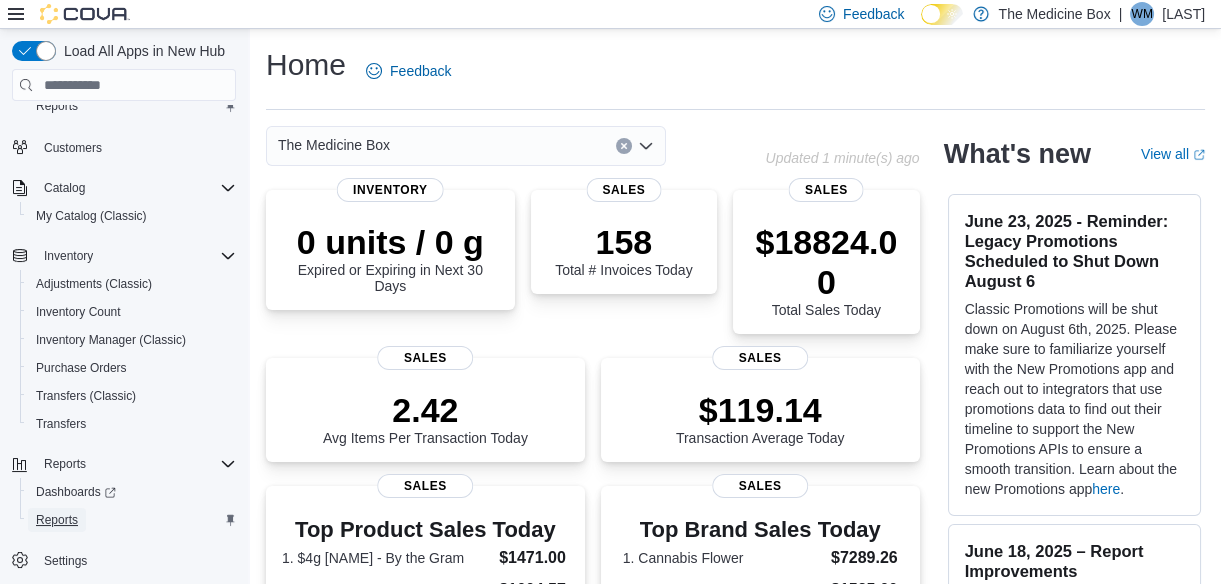 click on "Reports" at bounding box center [57, 520] 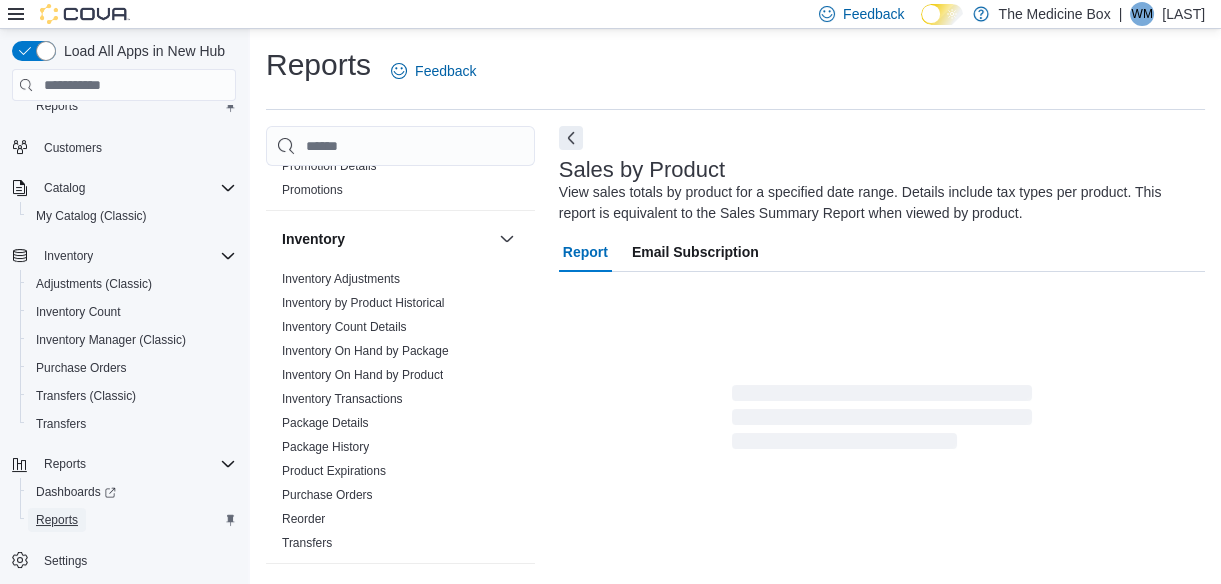 scroll, scrollTop: 271, scrollLeft: 0, axis: vertical 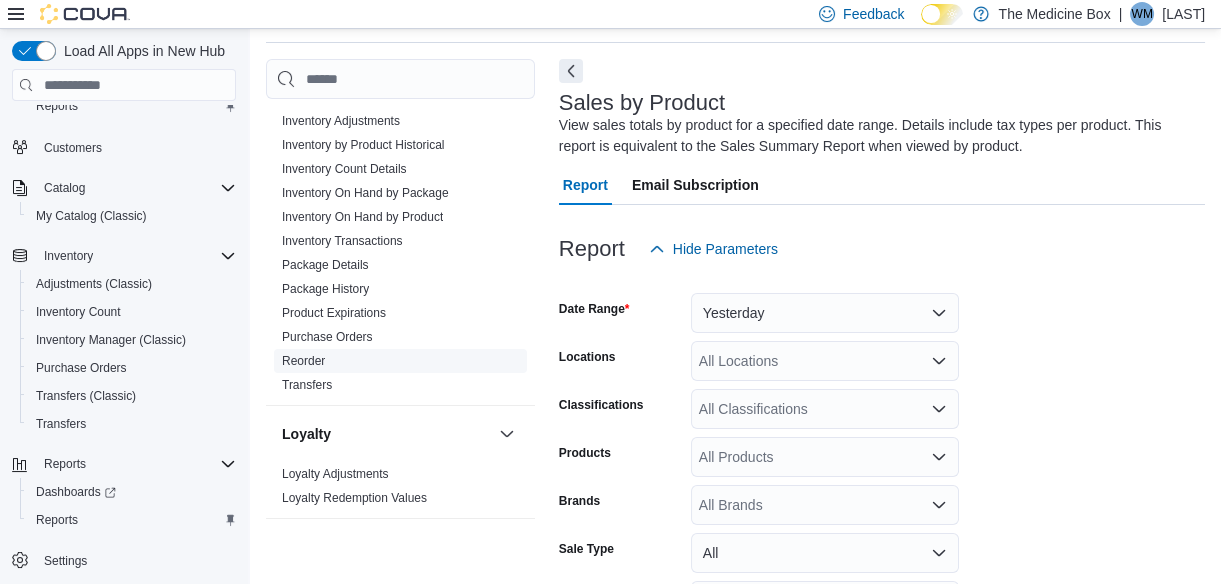 click on "Reorder" at bounding box center (303, 361) 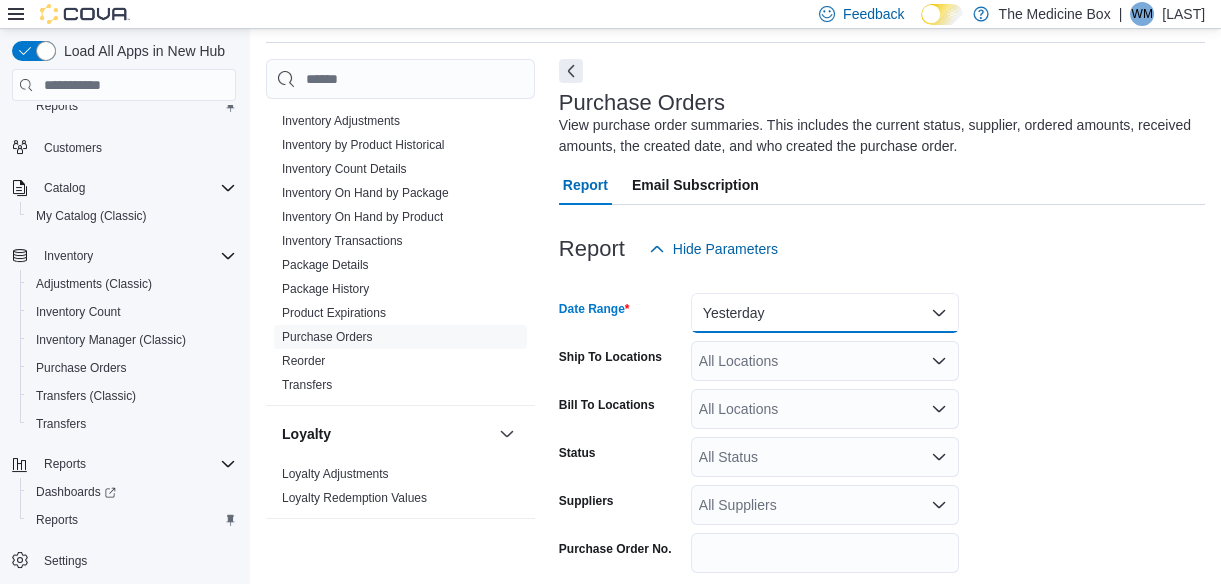 click on "Yesterday" at bounding box center [825, 313] 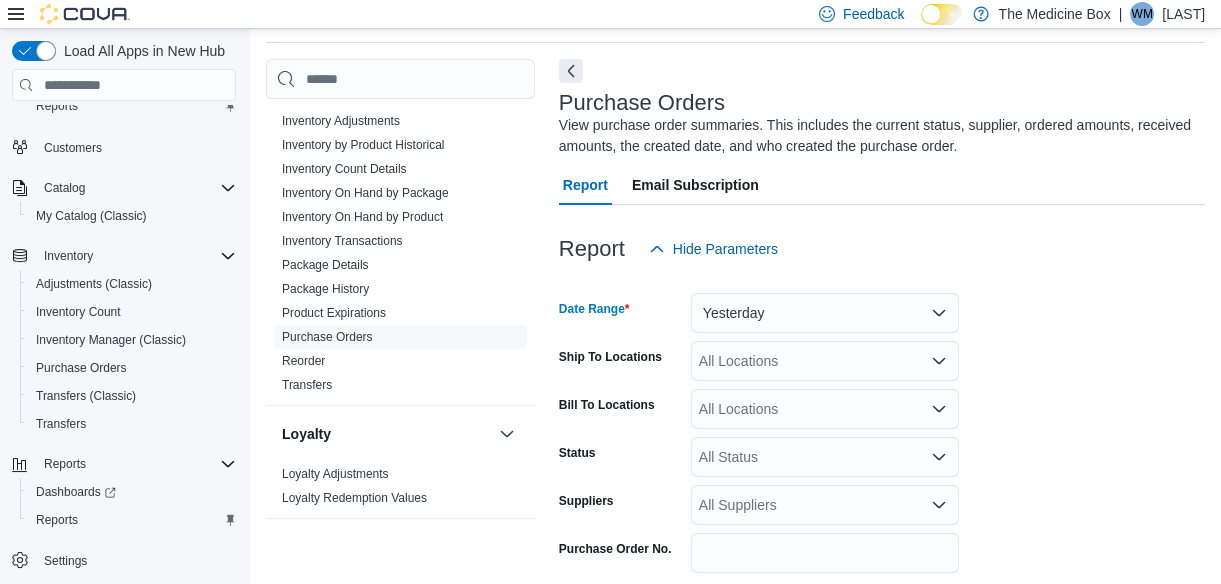 scroll, scrollTop: 60, scrollLeft: 0, axis: vertical 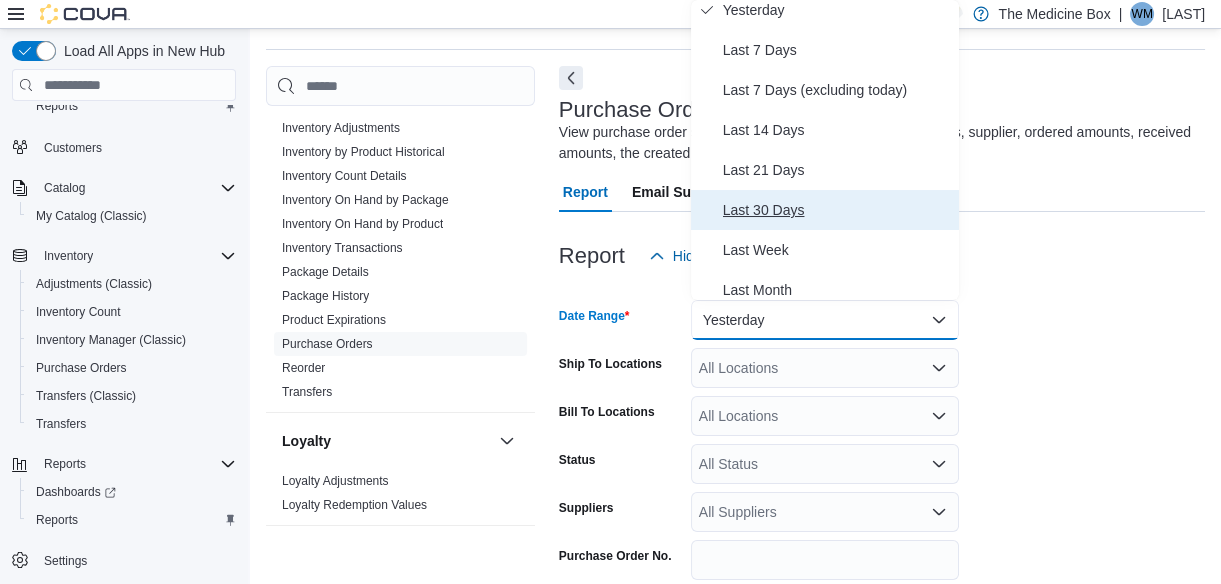 click on "Last 30 Days" at bounding box center [837, 210] 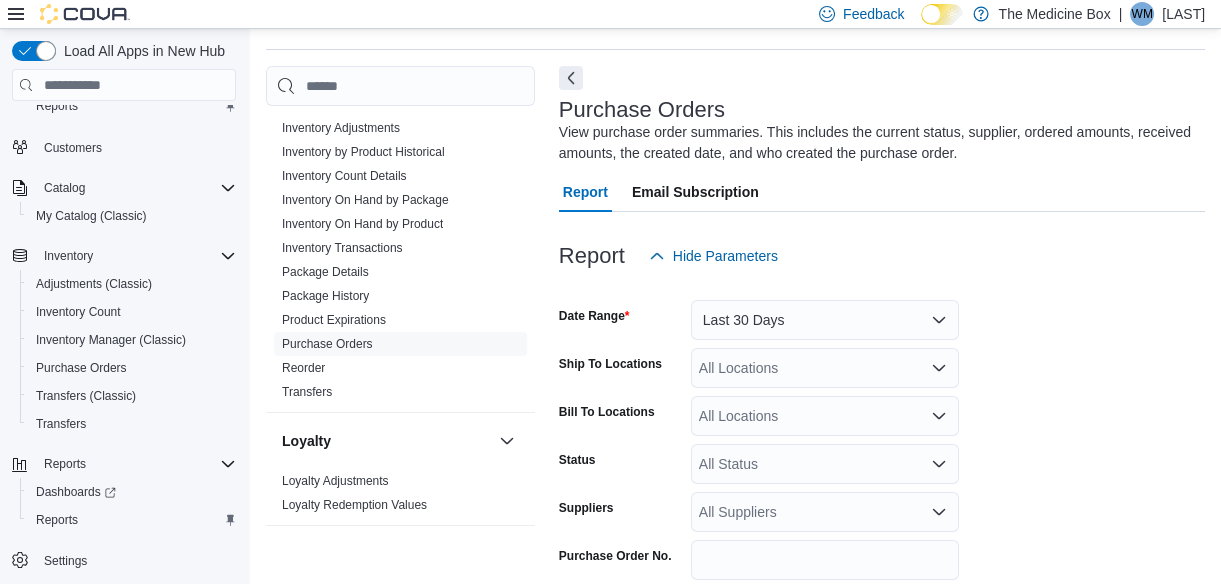click at bounding box center (882, 288) 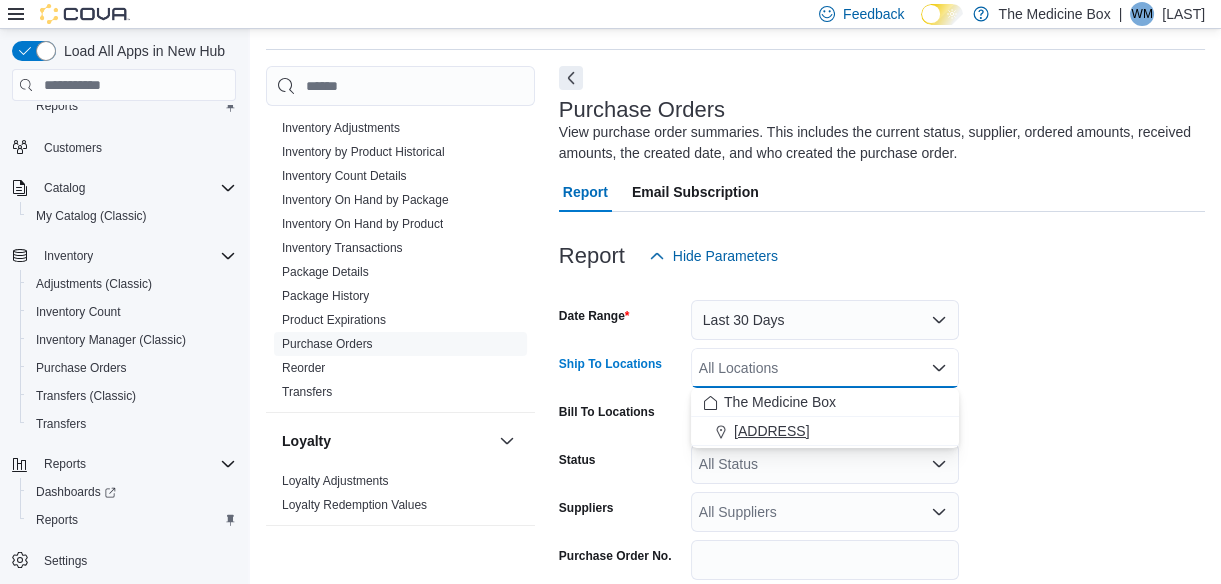 click on "[ADDRESS]" at bounding box center [825, 431] 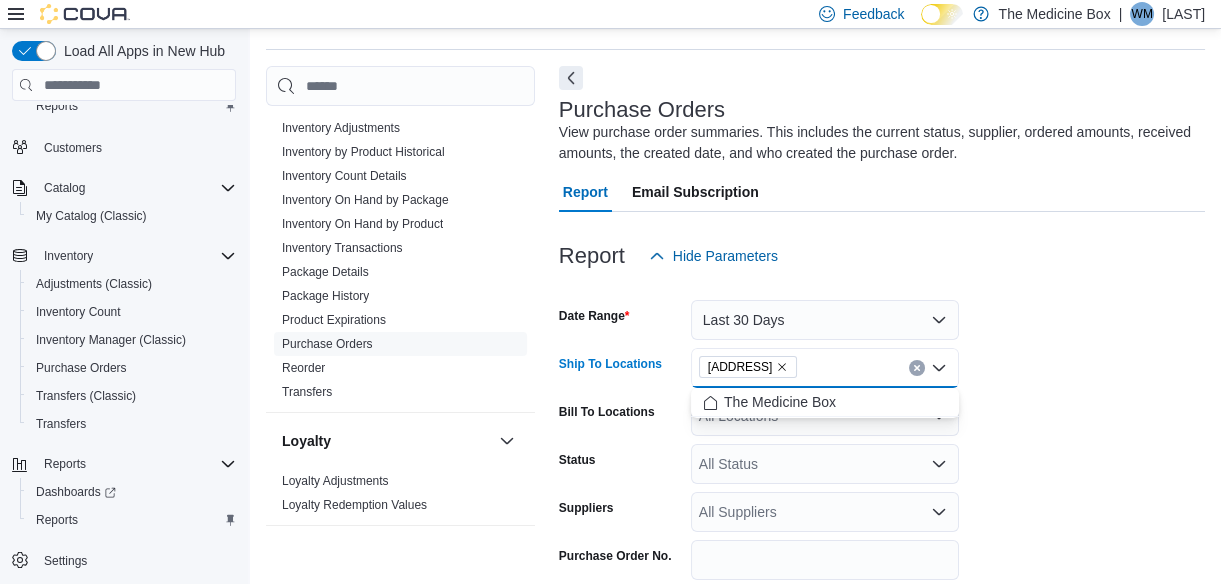 click on "Date Range Last 30 Days Ship To Locations [NUMBER] [STREET] Combo box. Selected. [NUMBER] [STREET]. Press Backspace to delete [NUMBER] [STREET]. Combo box input. All Locations. Type some text or, to display a list of choices, press Down Arrow. To exit the list of choices, press Escape. Bill To Locations All Locations Status All Status Suppliers All Suppliers Purchase Order No. Export  Run Report" at bounding box center (882, 456) 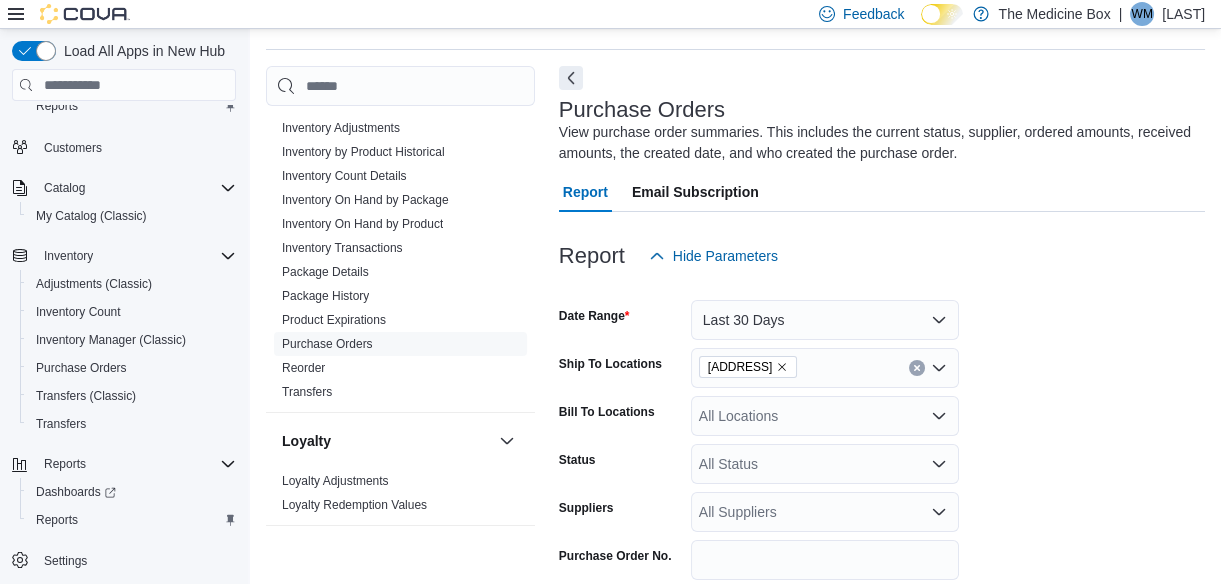 click on "All Locations" at bounding box center [825, 416] 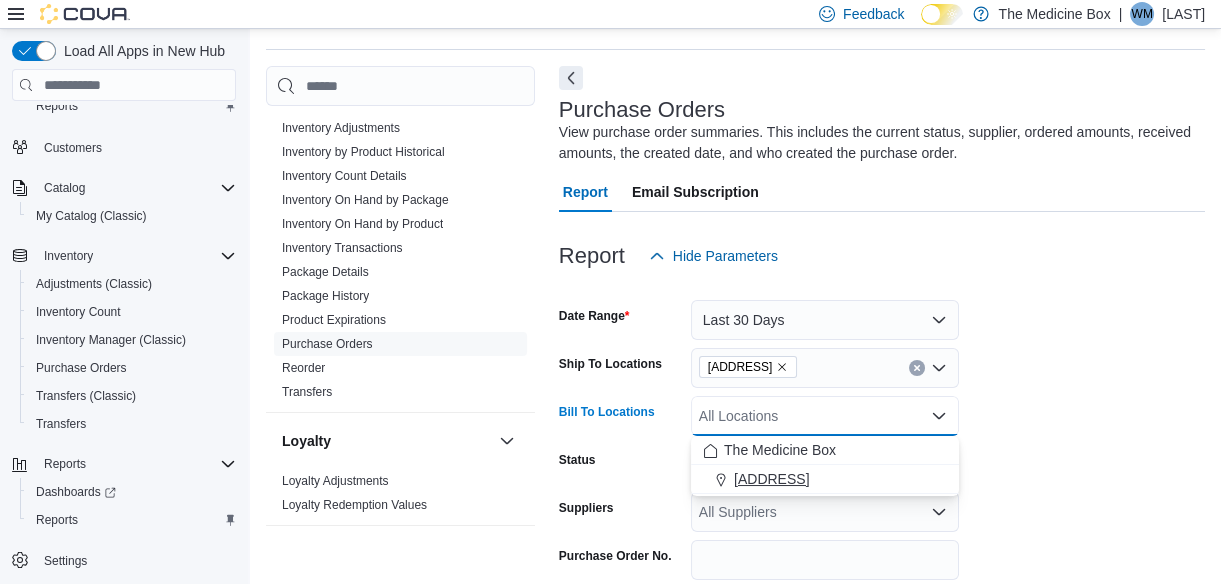 click on "[ADDRESS]" at bounding box center (825, 479) 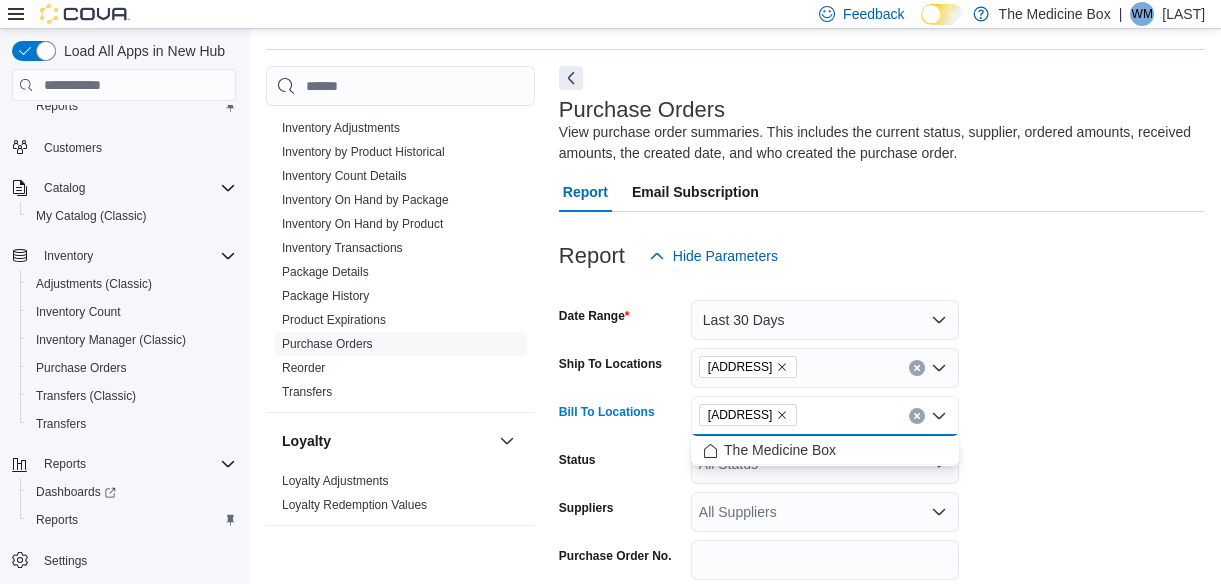 click on "Date Range Last 30 Days Ship To Locations [NUMBER] [STREET] Bill To Locations [NUMBER] [STREET] Combo box. Selected. [NUMBER] [STREET]. Press Backspace to delete [NUMBER] [STREET]. Combo box input. All Locations. Type some text or, to display a list of choices, press Down Arrow. To exit the list of choices, press Escape. Status All Status Suppliers All Suppliers Purchase Order No. Export  Run Report" at bounding box center (882, 456) 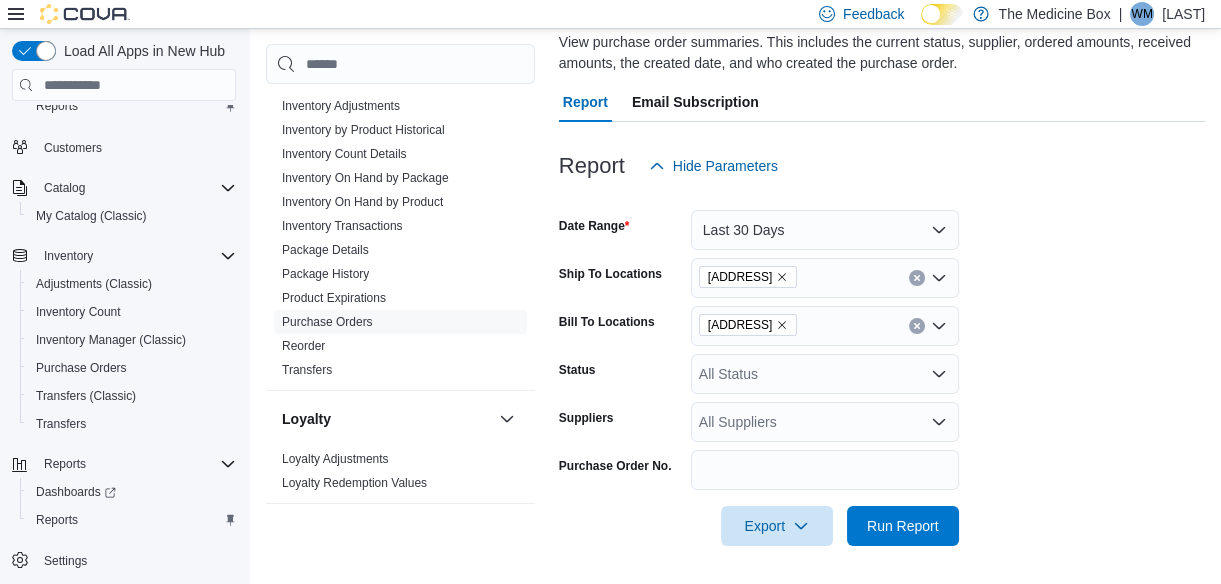 scroll, scrollTop: 151, scrollLeft: 0, axis: vertical 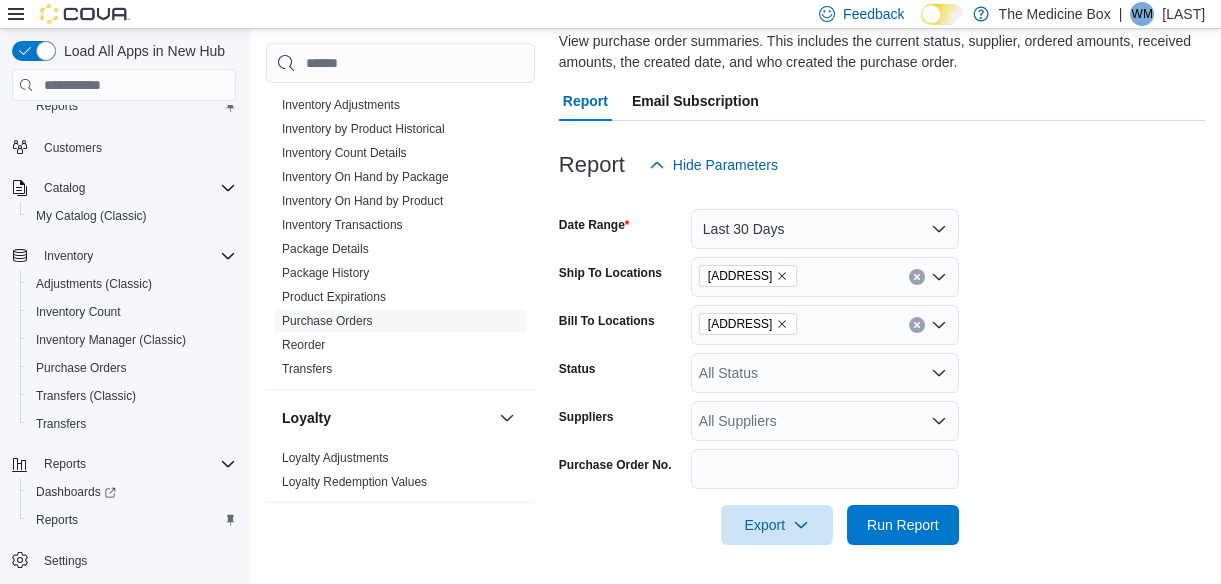 click on "All Status" at bounding box center [825, 373] 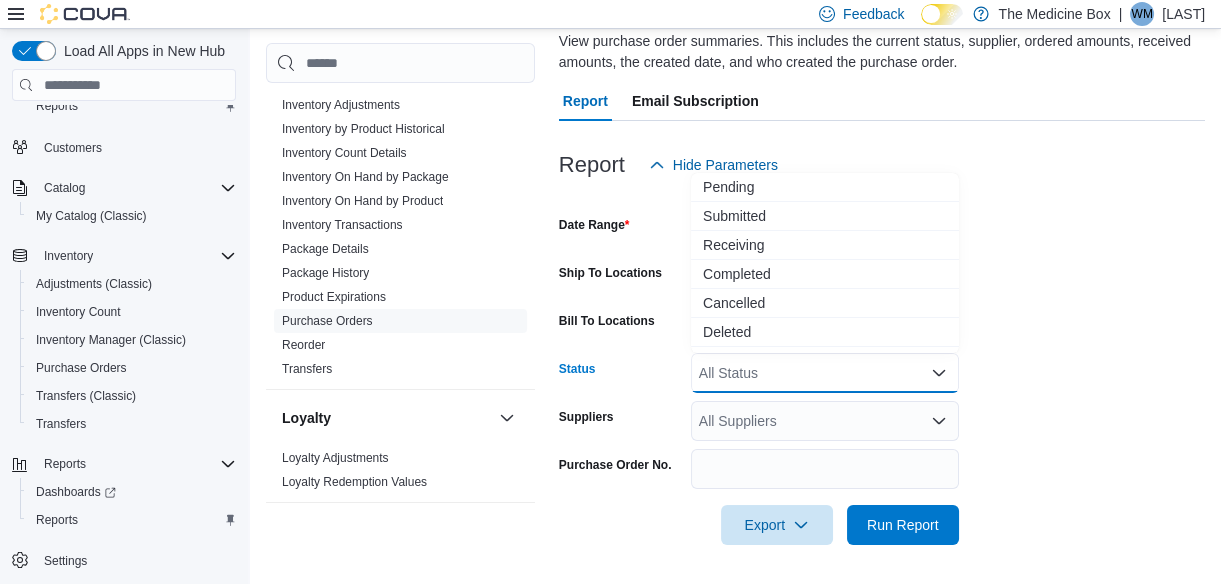 click on "Date Range Last 30 Days Ship To Locations [ADDRESS] Bill To Locations [ADDRESS] Status All Status Combo box. Selected. Combo box input. All Status. Type some text or, to display a list of choices, press Down Arrow. To exit the list of choices, press Escape. Suppliers All Suppliers Purchase Order No. Export  Run Report" at bounding box center [882, 365] 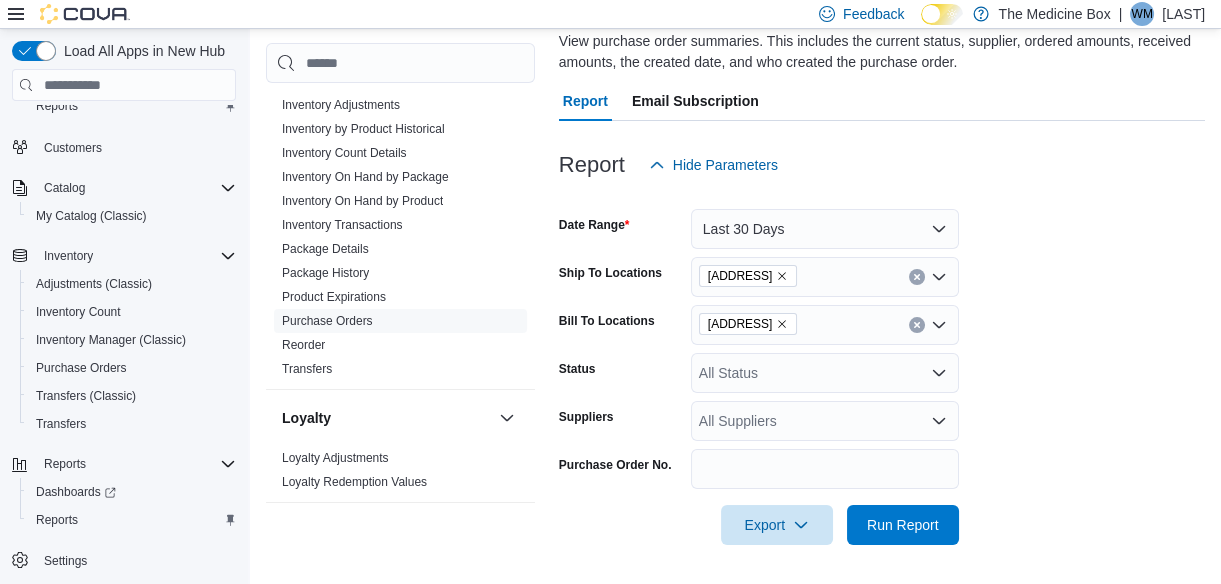 click on "All Suppliers" at bounding box center [825, 421] 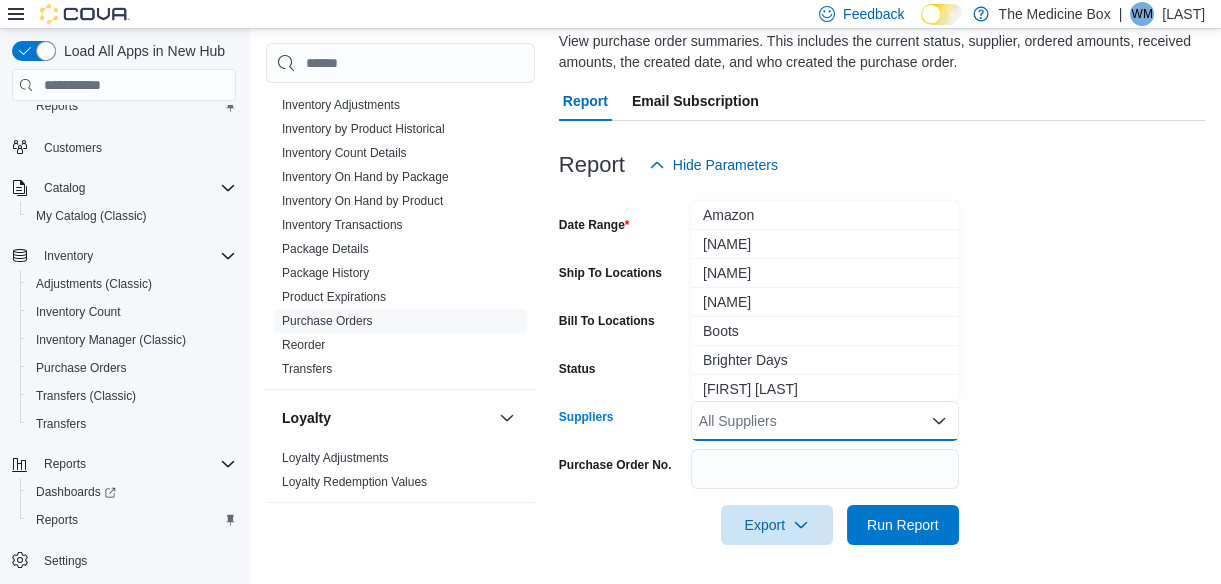click on "Date Range Last 30 Days Ship To Locations [NUMBER] [STREET] Bill To Locations [NUMBER] [STREET] Status All Status Suppliers All Suppliers Combo box. Selected. Combo box input. All Suppliers. Type some text or, to display a list of choices, press Down Arrow. To exit the list of choices, press Escape. Purchase Order No. Export  Run Report" at bounding box center [882, 365] 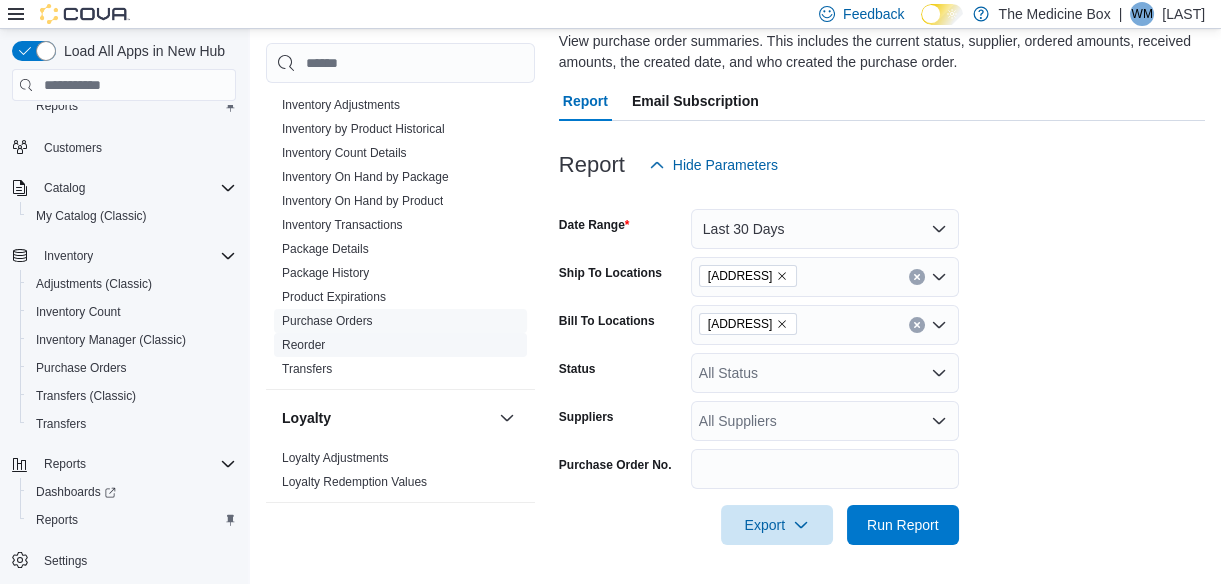 click on "Reorder" at bounding box center (303, 346) 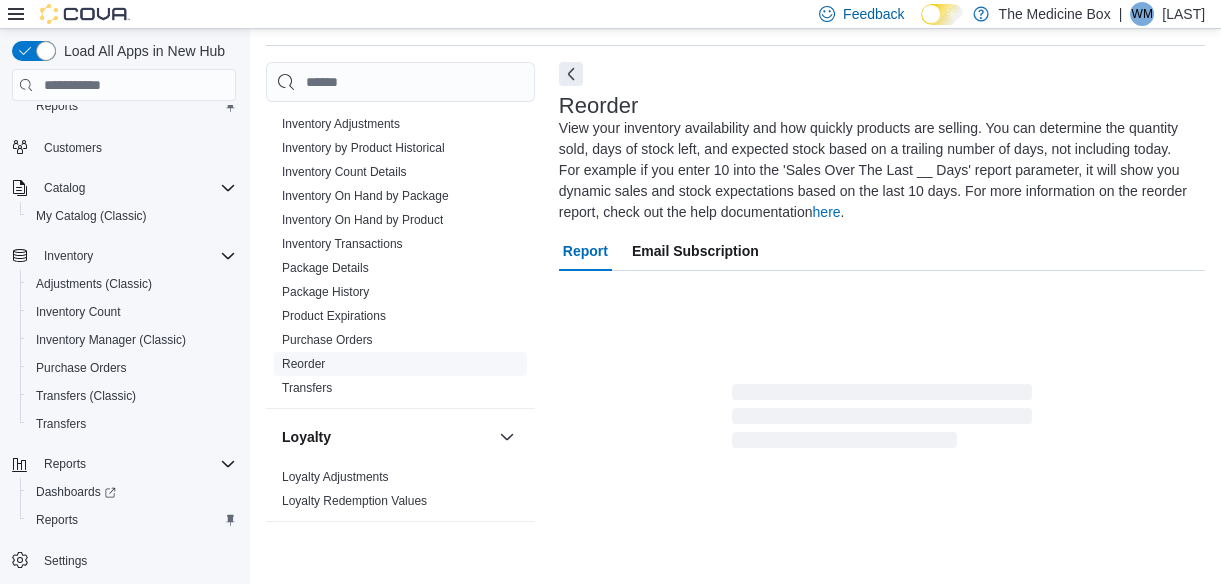 scroll, scrollTop: 130, scrollLeft: 0, axis: vertical 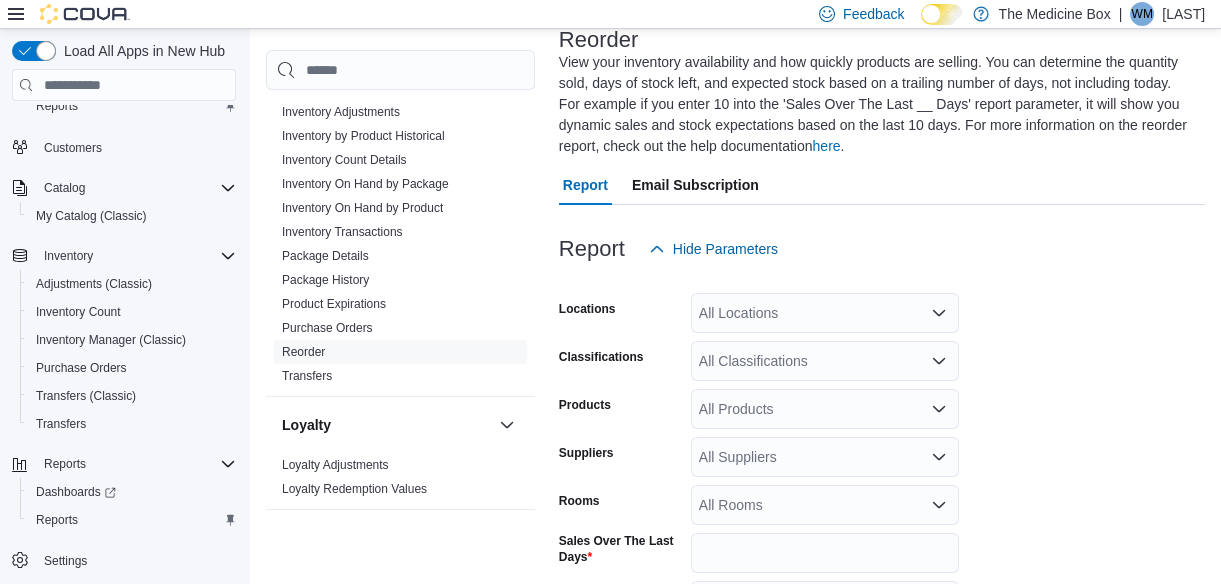 click on "All Locations" at bounding box center (825, 313) 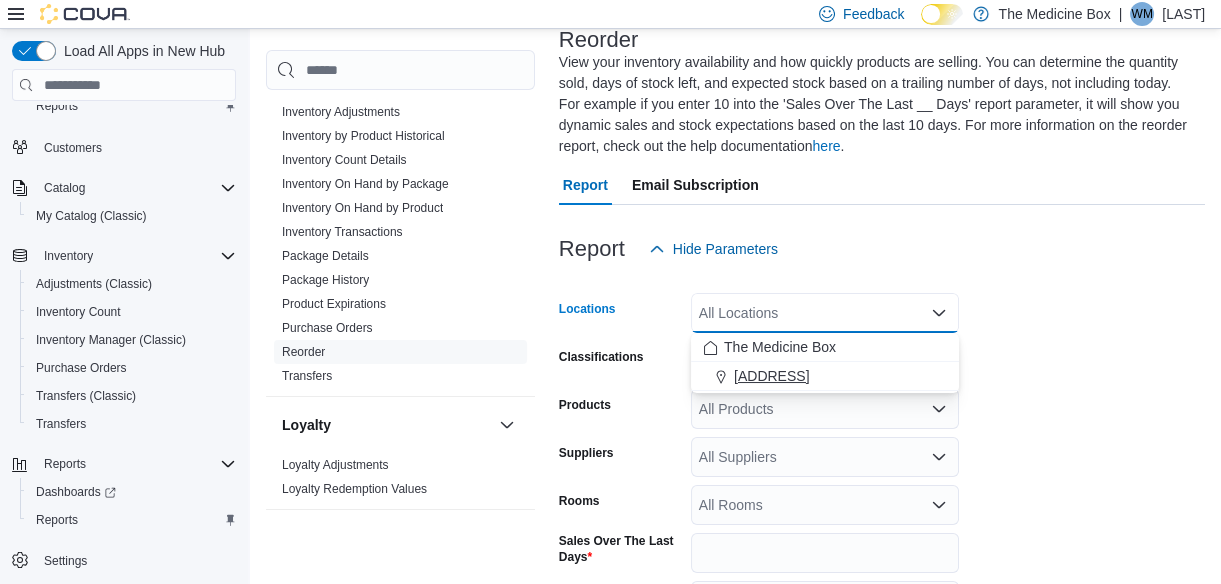click on "[ADDRESS]" at bounding box center (825, 376) 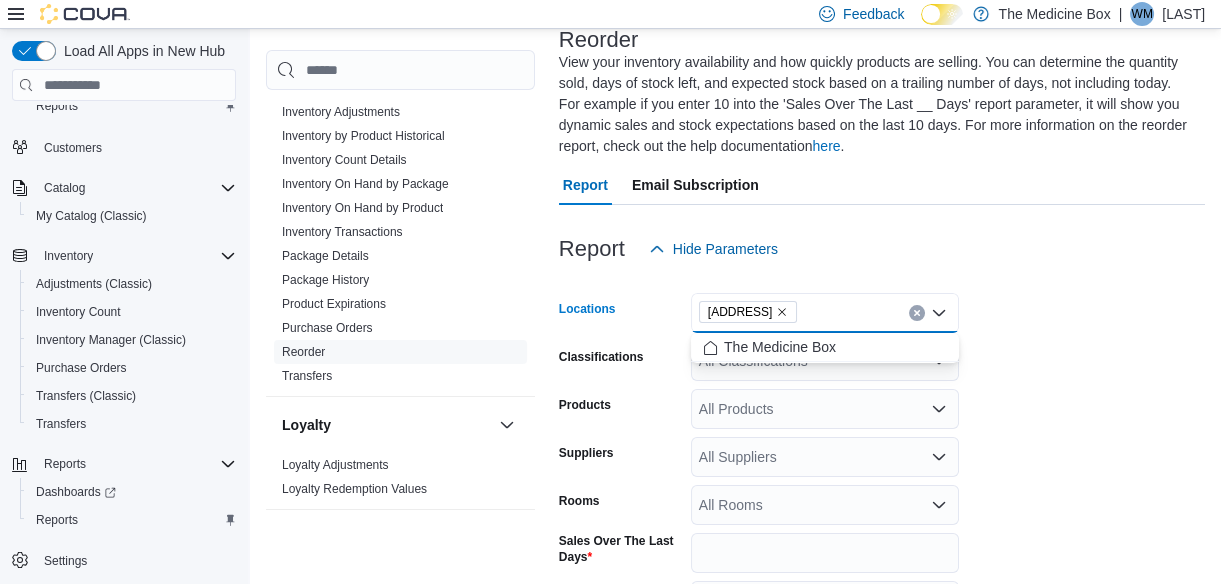 click on "Locations [ADDRESS] Combo box. Selected. [ADDRESS]. Press Backspace to delete [ADDRESS]. Combo box input. All Locations. Type some text or, to display a list of choices, press Down Arrow. To exit the list of choices, press Escape. Classifications All Classifications Products All Products Suppliers All Suppliers Rooms All Rooms Sales Over The Last Days * Net Weight Show all products per location Show in stock only Export  Run Report" at bounding box center [882, 516] 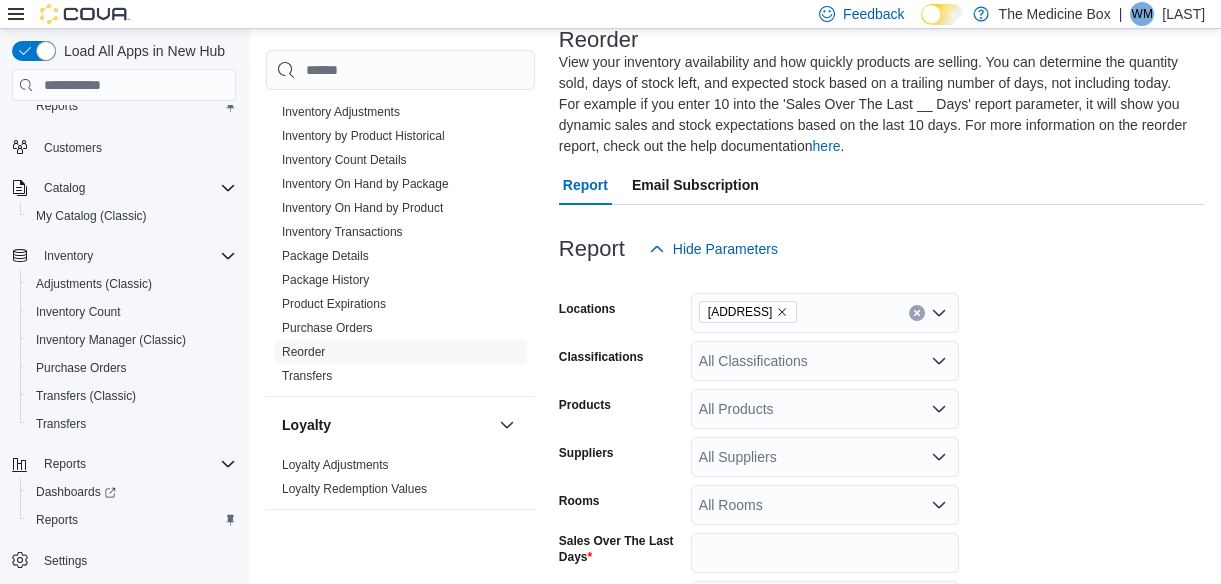 click on "All Classifications" at bounding box center (825, 361) 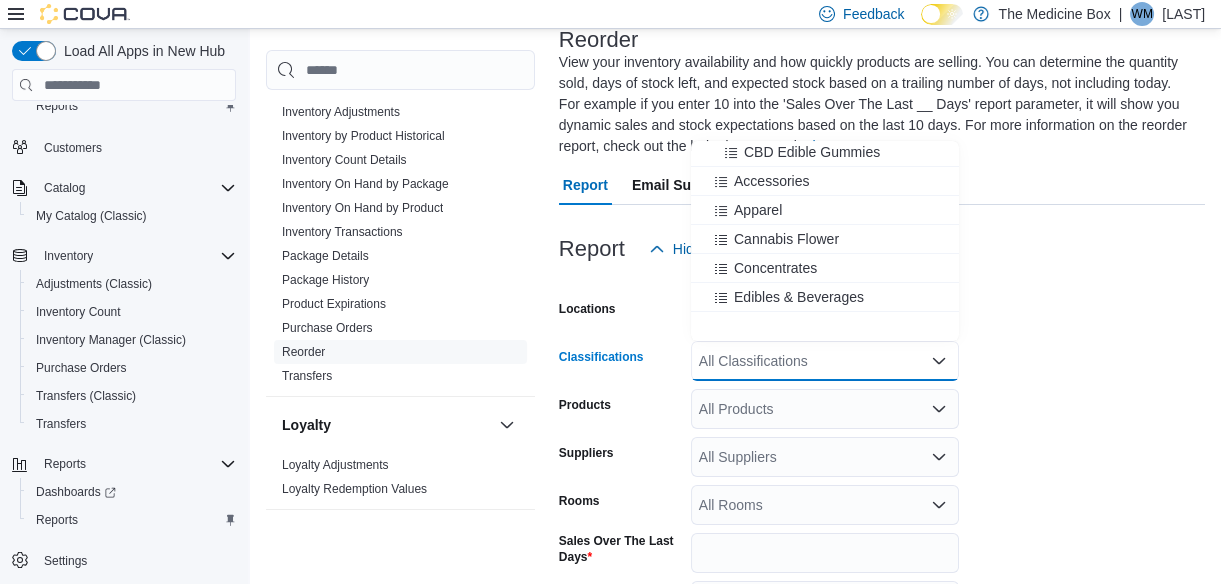 scroll, scrollTop: 181, scrollLeft: 0, axis: vertical 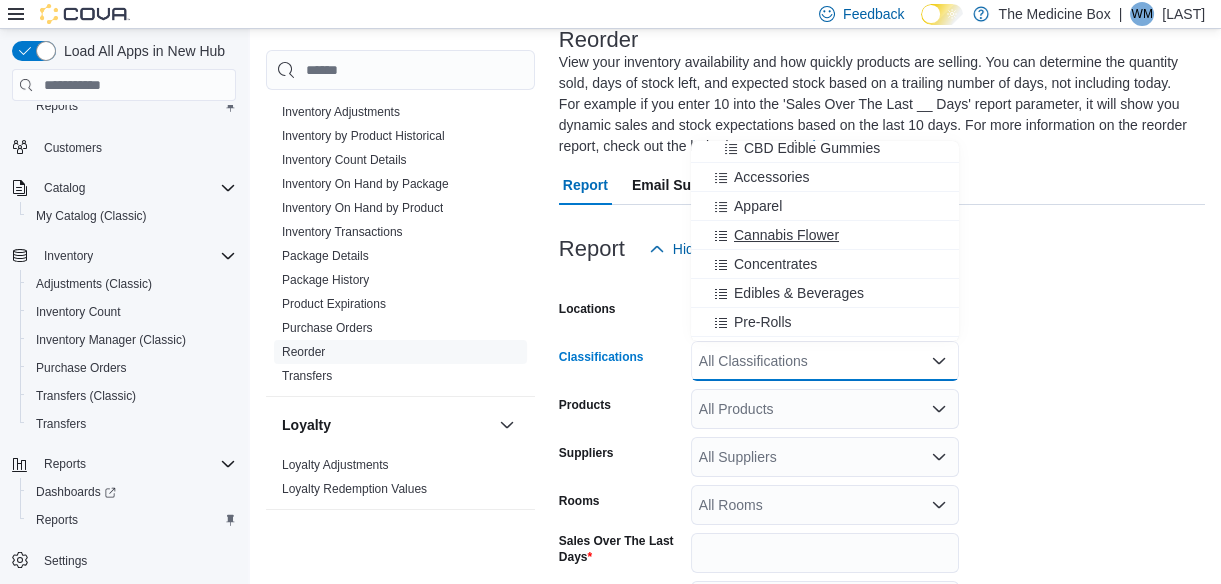 click on "Cannabis Flower" at bounding box center (786, 235) 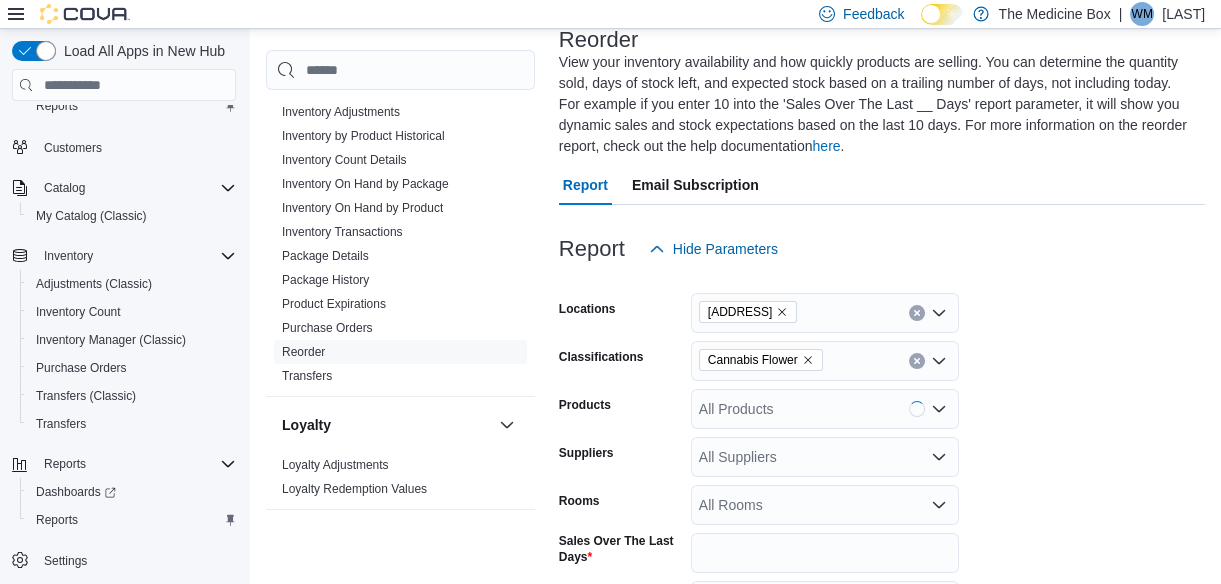 click on "Locations [ADDRESS] Classifications Cannabis Flower Products All Products Suppliers All Suppliers Rooms All Rooms Sales Over The Last Days * Net Weight Show all products per location Show in stock only Export  Run Report" at bounding box center (882, 516) 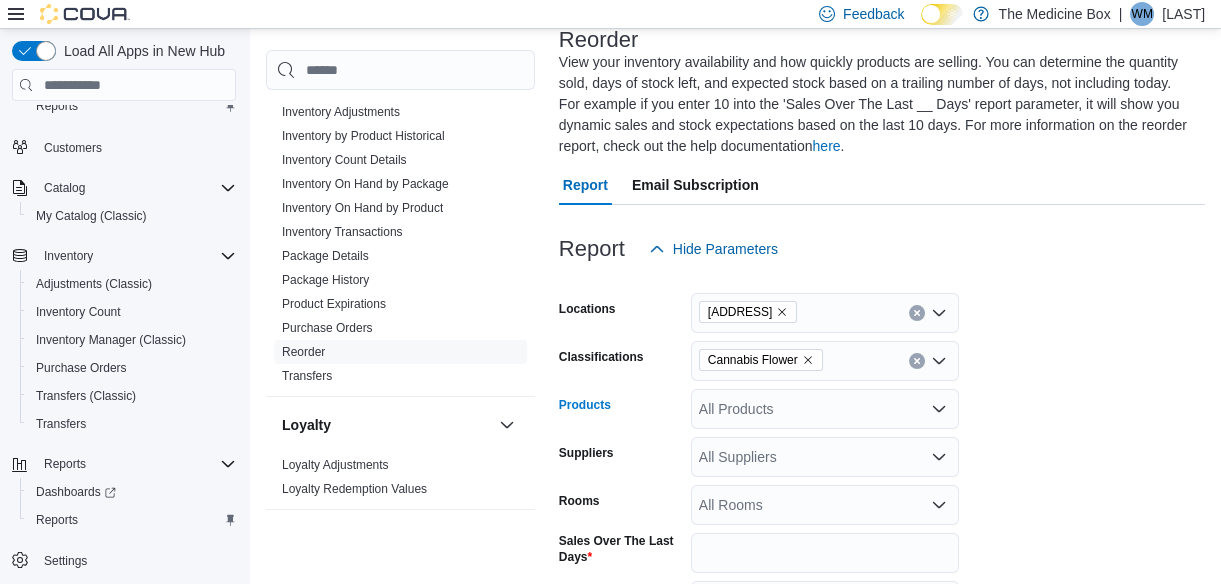 click on "All Products" at bounding box center [825, 409] 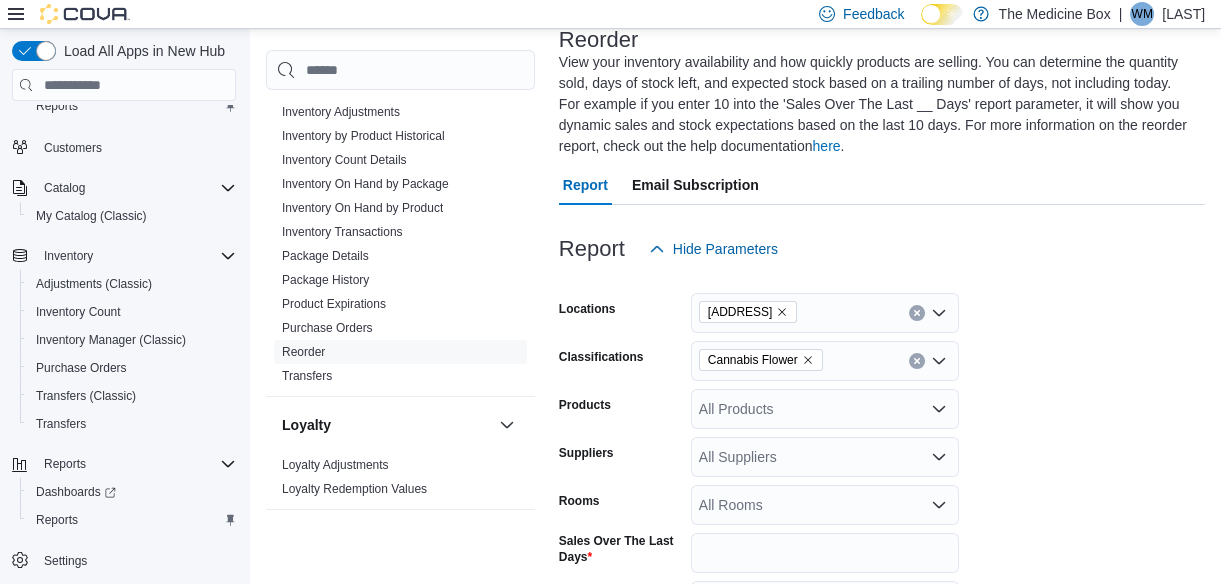 click on "Locations [ADDRESS] Classifications Cannabis Flower Products All Products Suppliers All Suppliers Rooms All Rooms Sales Over The Last Days * Net Weight Show all products per location Show in stock only Export  Run Report" at bounding box center [882, 516] 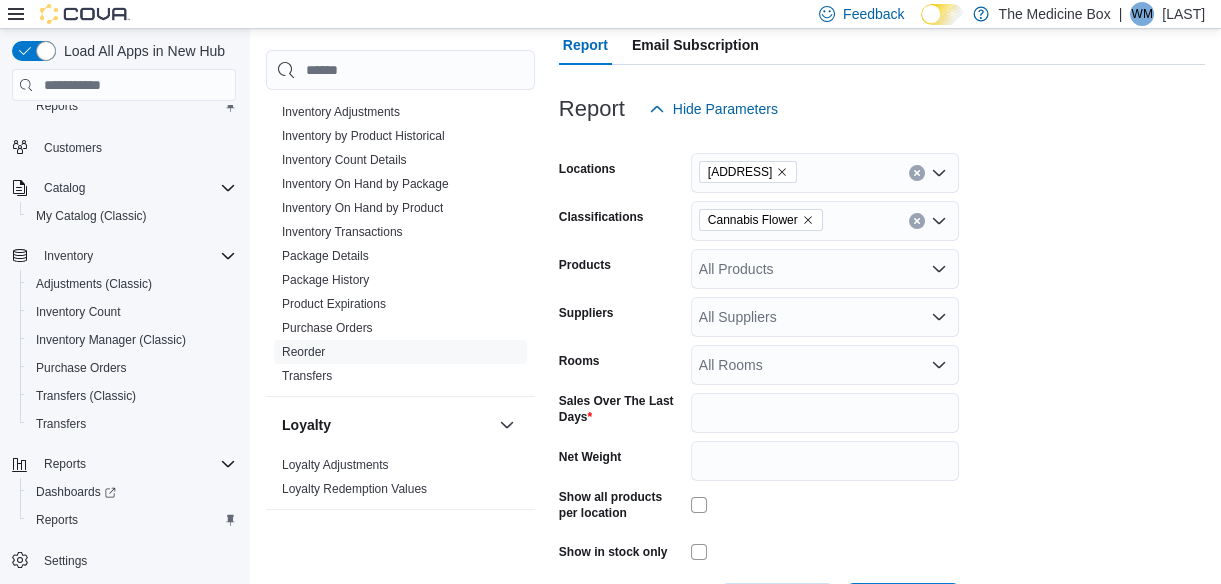scroll, scrollTop: 311, scrollLeft: 0, axis: vertical 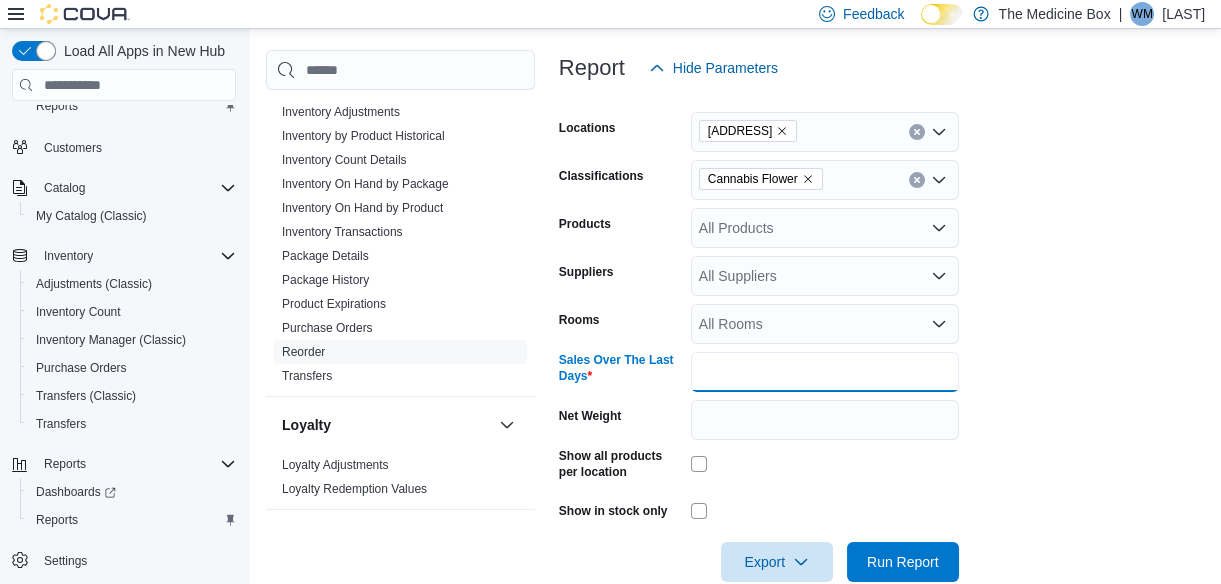 click on "*" at bounding box center [825, 372] 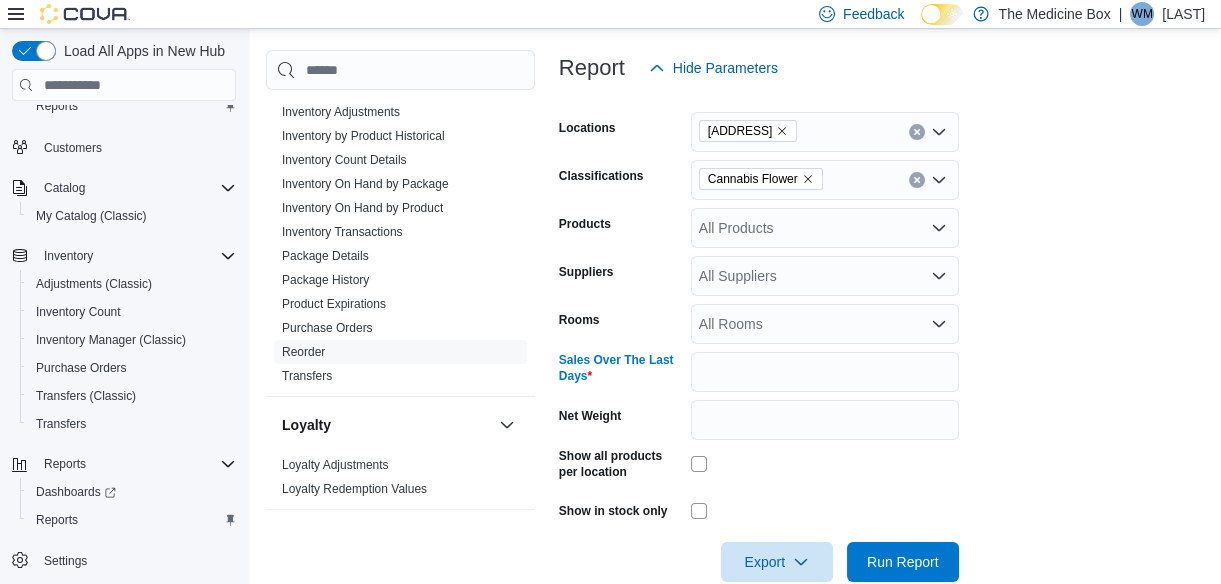 click on "Locations [ADDRESS] Classifications Cannabis Flower Products All Products Suppliers All Suppliers Rooms All Rooms Sales Over The Last Days ** Net Weight Show all products per location Show in stock only Export  Run Report" at bounding box center (882, 335) 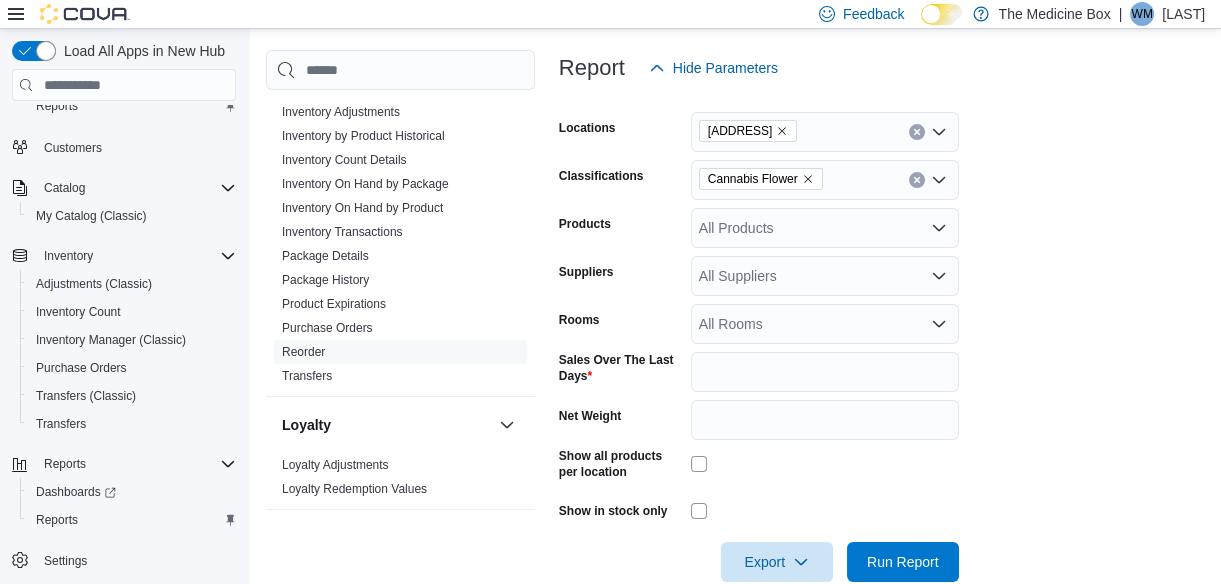 click on "Locations [ADDRESS] Classifications Cannabis Flower Products All Products Suppliers All Suppliers Rooms All Rooms Sales Over The Last Days ** Net Weight Show all products per location Show in stock only Export  Run Report" at bounding box center (882, 335) 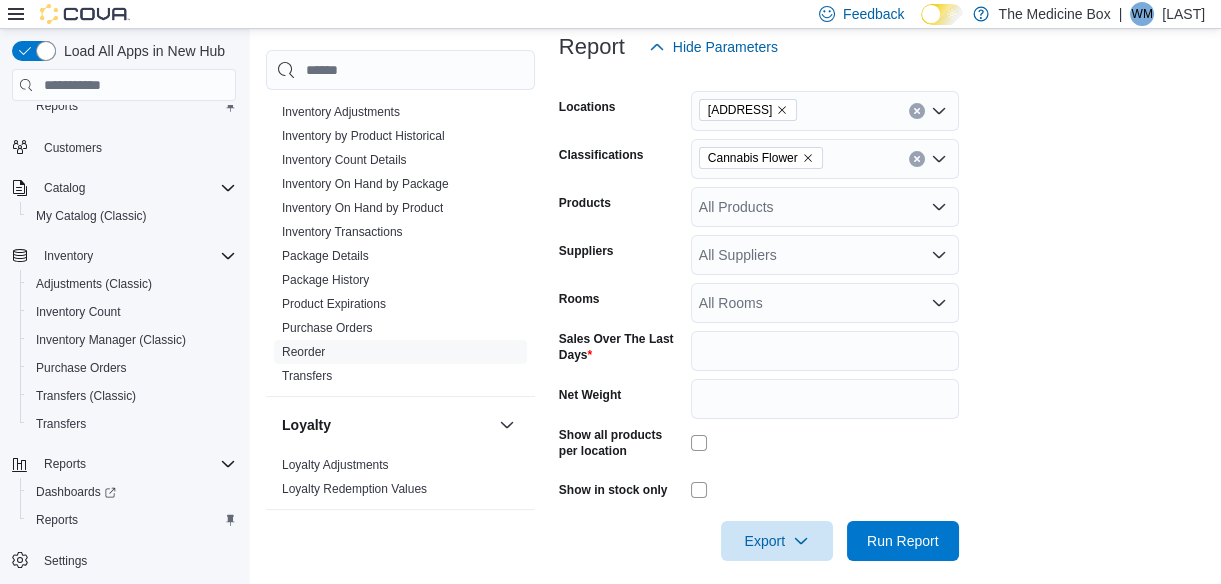 scroll, scrollTop: 349, scrollLeft: 0, axis: vertical 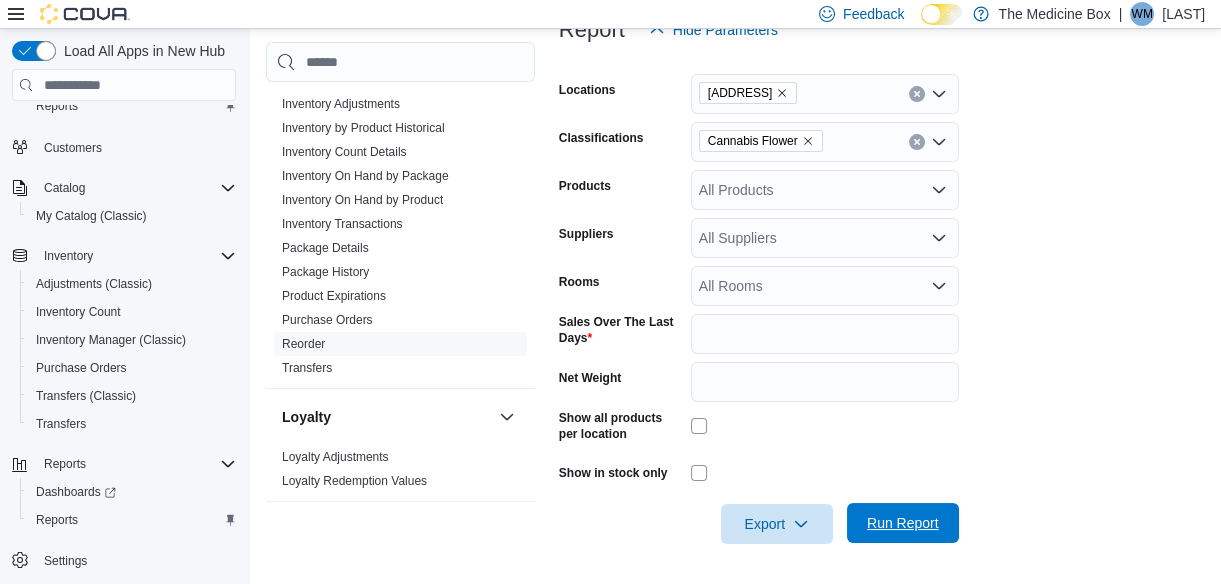click on "Run Report" at bounding box center (903, 523) 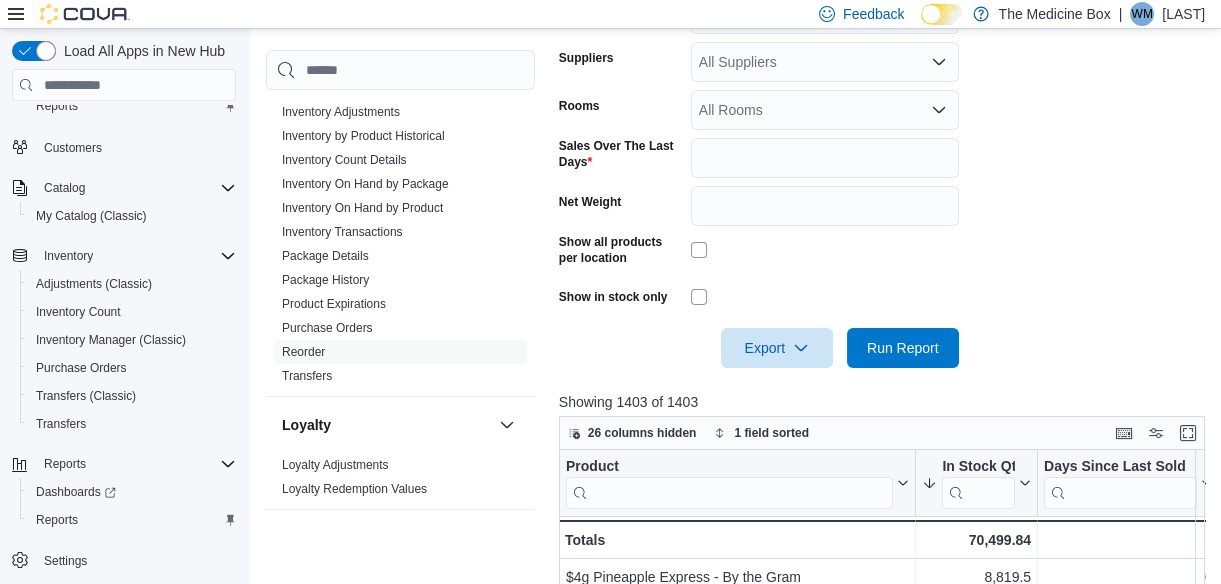 scroll, scrollTop: 530, scrollLeft: 0, axis: vertical 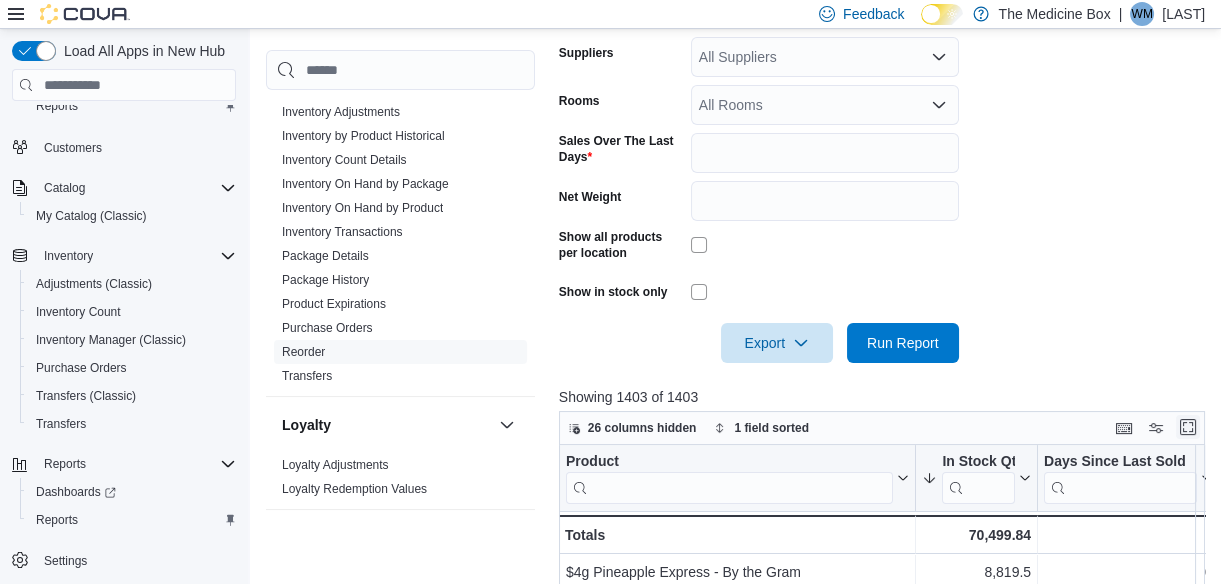 click at bounding box center [1188, 427] 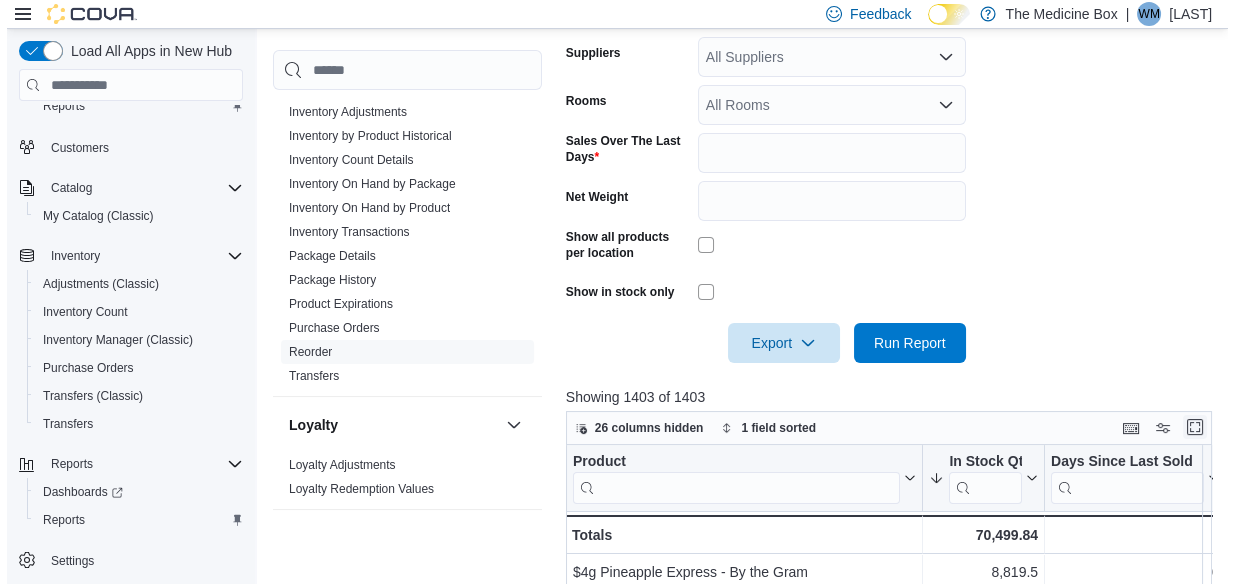 scroll, scrollTop: 0, scrollLeft: 0, axis: both 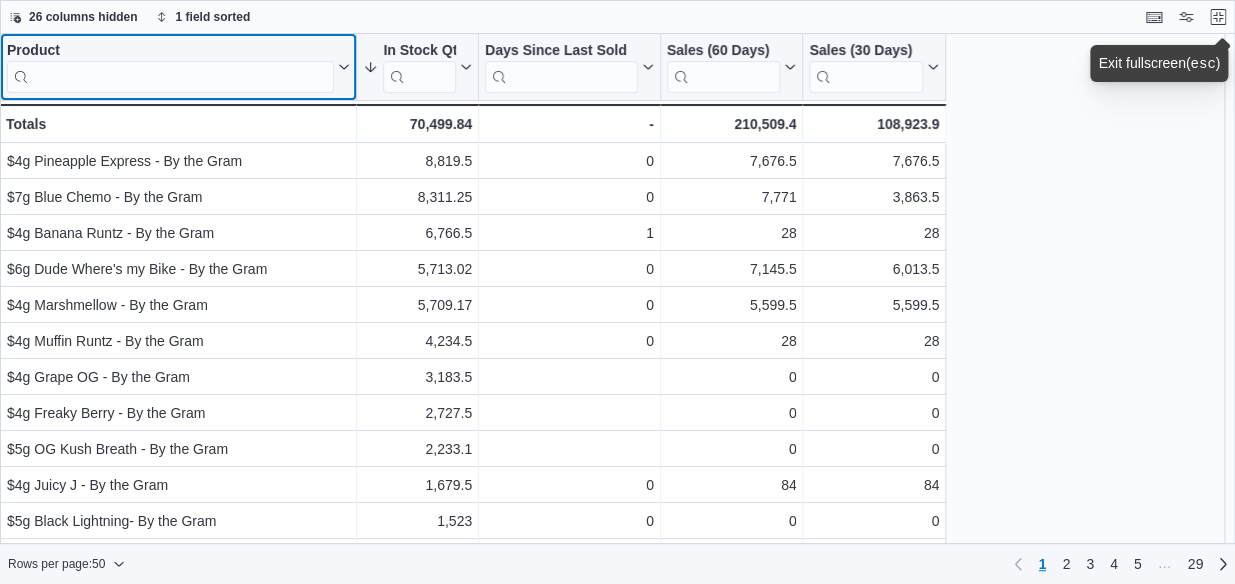 click at bounding box center (170, 77) 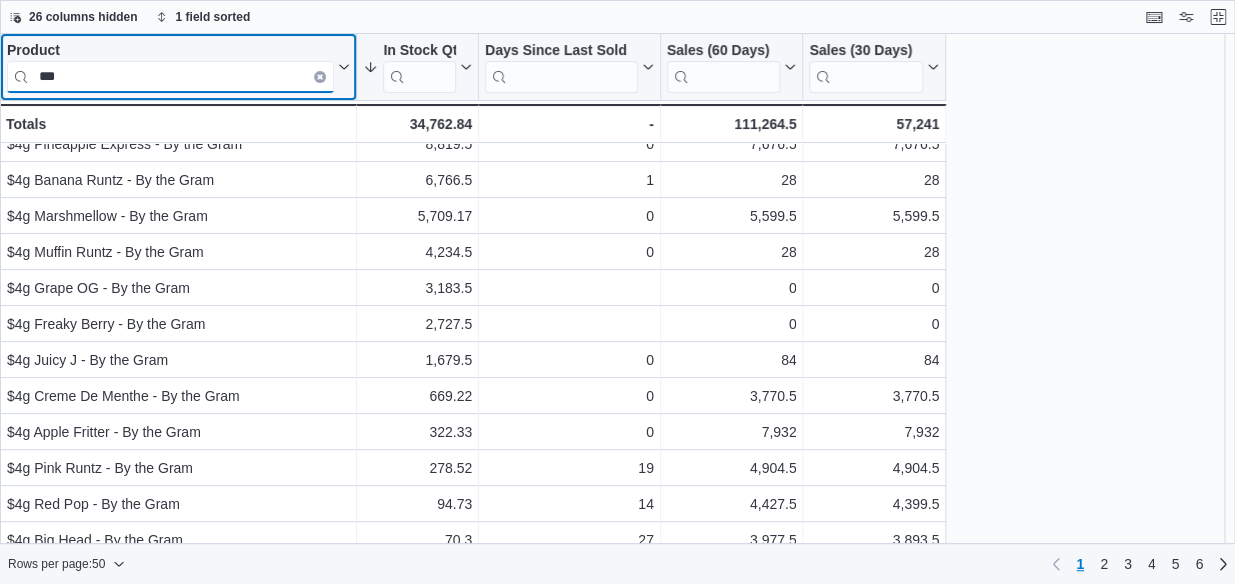 scroll, scrollTop: 0, scrollLeft: 0, axis: both 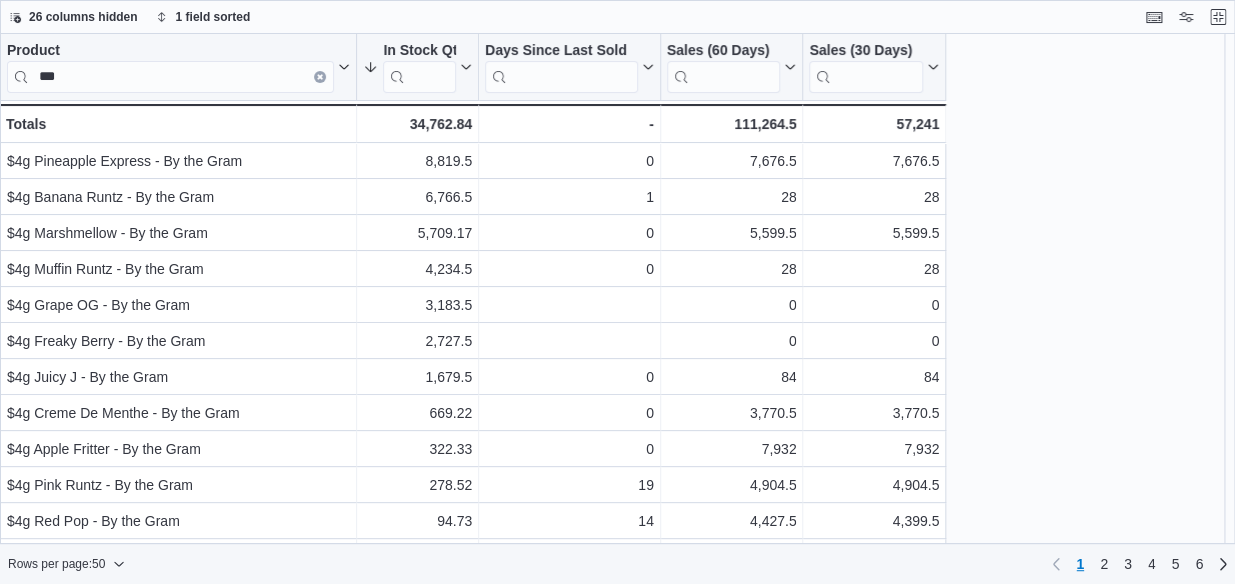 click on "Product *** Click to view column header actions In Stock Qty Sorted descending . Click to view column header actions Days Since Last Sold Click to view column header actions Sales (60 Days) Click to view column header actions Sales (30 Days) Click to view column header actions $4g Red Runtz - By the Gram -  Product, column 1, row 16 28.9 -  In Stock Qty, column 2, row 16 17 -  Days Since Last Sold, column 3, row 16 6,827 -  Sales (60 Days), column 4, row 16 1,859.5 -  Sales (30 Days), column 5, row 16 $4g Cosmic Brownie - By the Gram -  Product, column 1, row 15 31.8 -  In Stock Qty, column 2, row 15 14 -  Days Since Last Sold, column 3, row 15 1,755.5 -  Sales (60 Days), column 4, row 15 1,755.5 -  Sales (30 Days), column 5, row 15 $4g Cookies Kush - By the Gram -  Product, column 1, row 14 53.5 -  In Stock Qty, column 2, row 14 8 -  Days Since Last Sold, column 3, row 14 857 -  Sales (60 Days), column 4, row 14 773 -  Sales (30 Days), column 5, row 14 $4g Lemon Pie Runtz - By the Gram -  57.24 -  10 -  -  0" at bounding box center [617, 289] 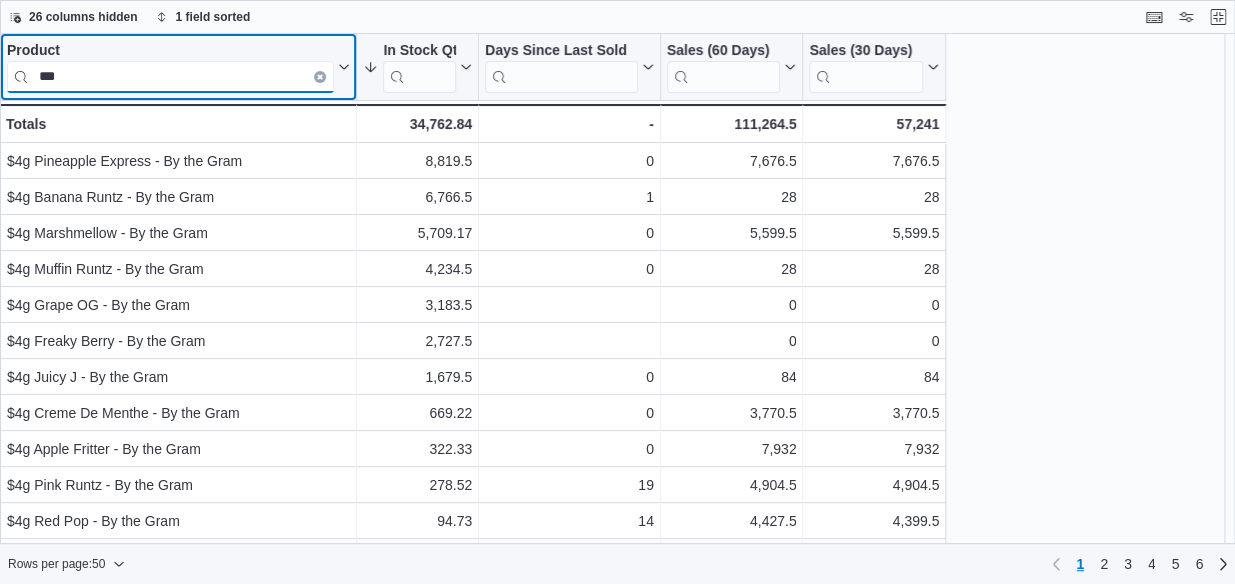 click on "***" at bounding box center [170, 77] 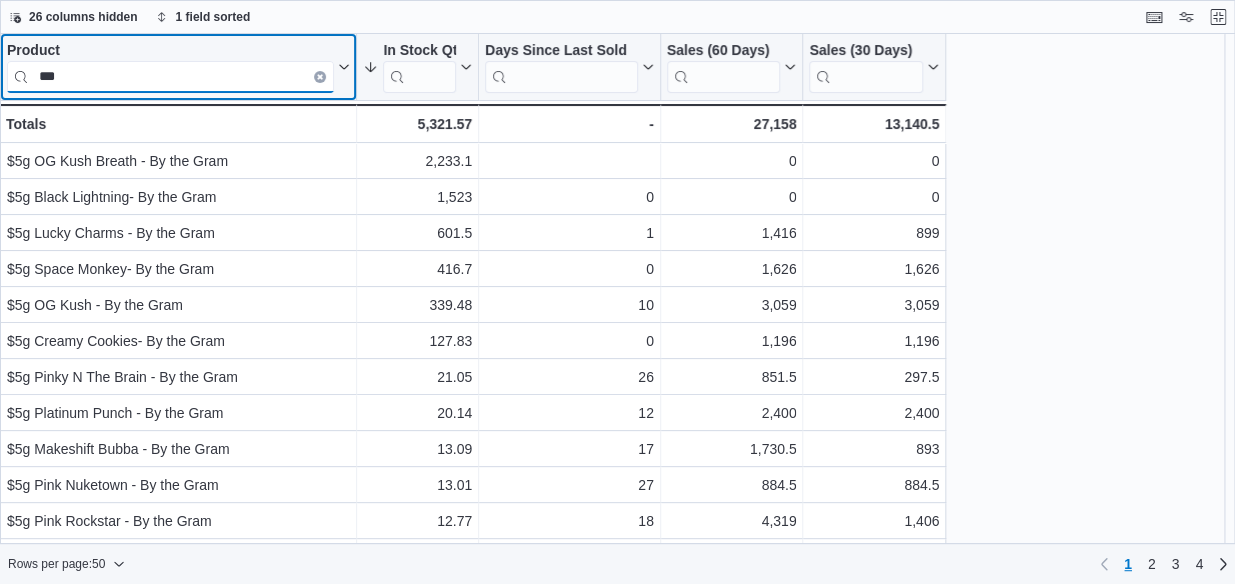 click on "***" at bounding box center [170, 77] 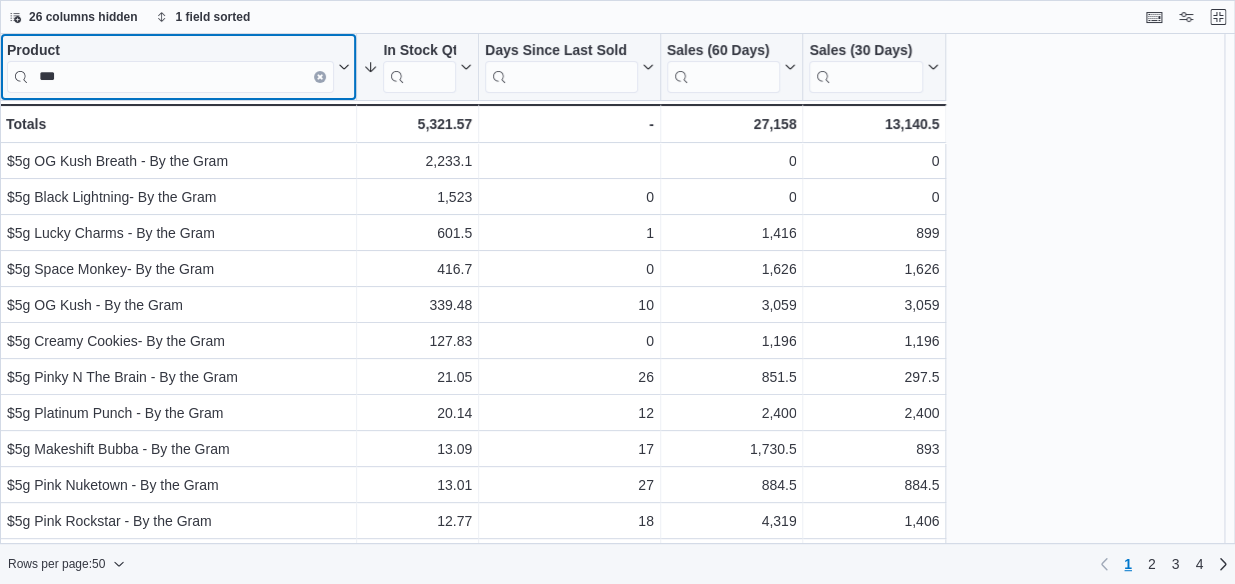 click on "***" at bounding box center (170, 77) 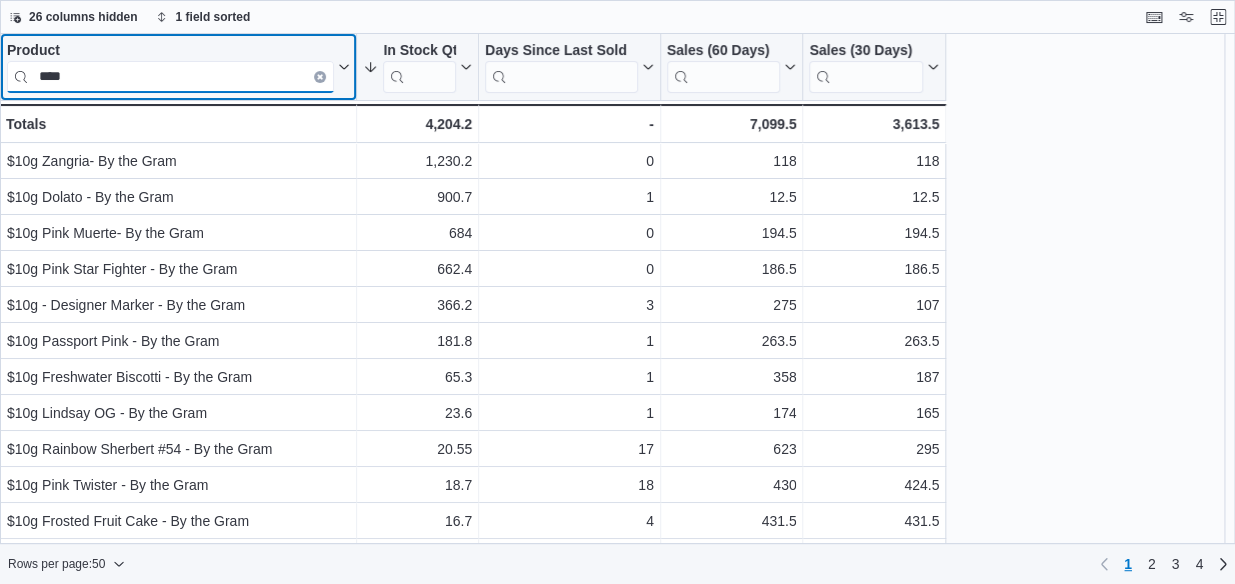 click on "****" at bounding box center (170, 77) 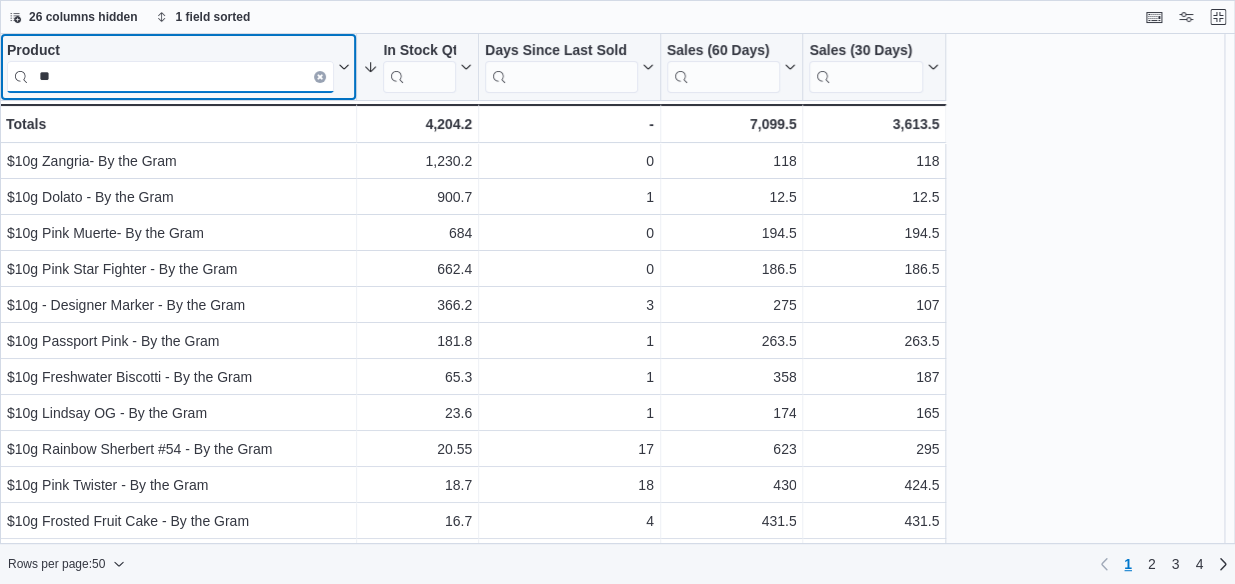 type on "*" 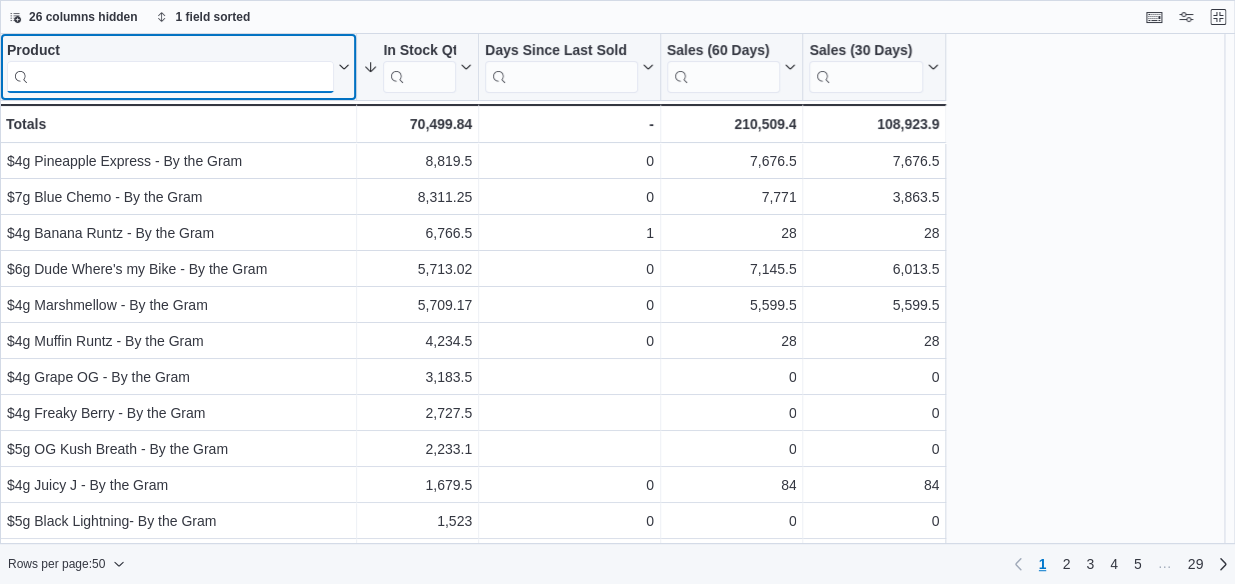 type 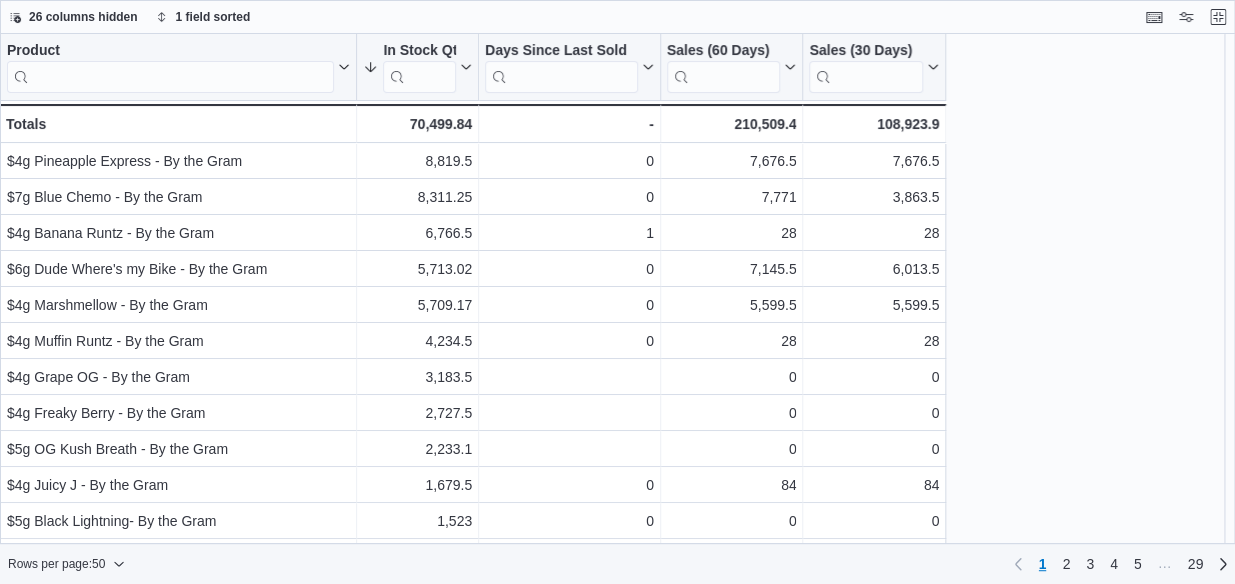 click on "26 columns hidden 1 field sorted" at bounding box center [617, 17] 